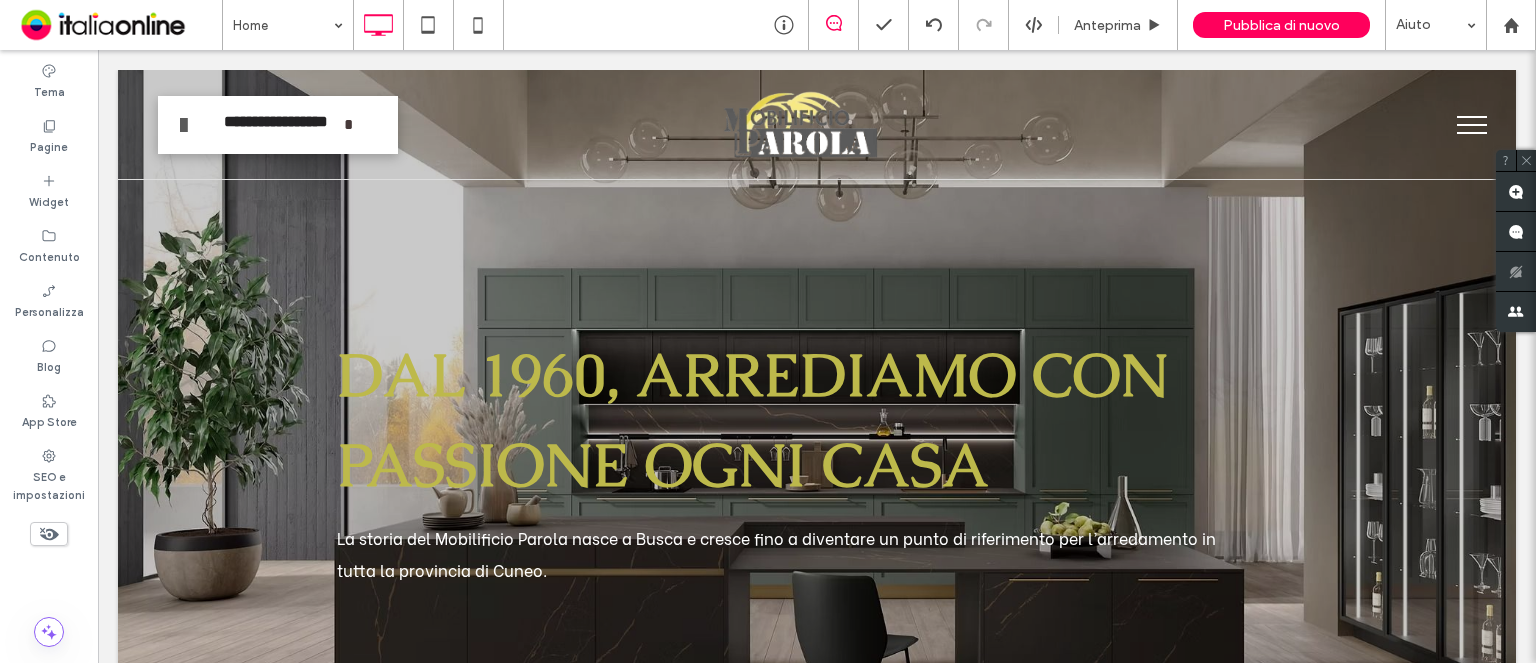 scroll, scrollTop: 0, scrollLeft: 0, axis: both 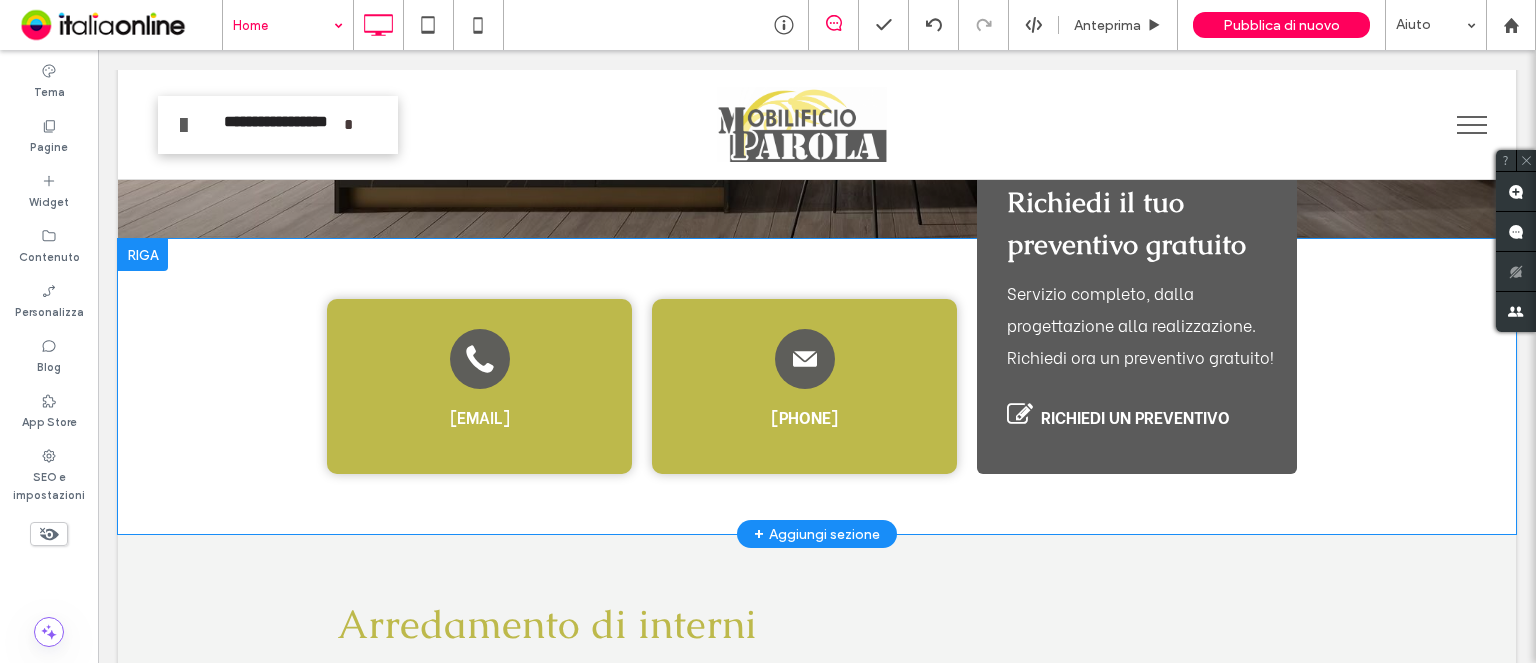 drag, startPoint x: 1400, startPoint y: 95, endPoint x: 782, endPoint y: 293, distance: 648.9438 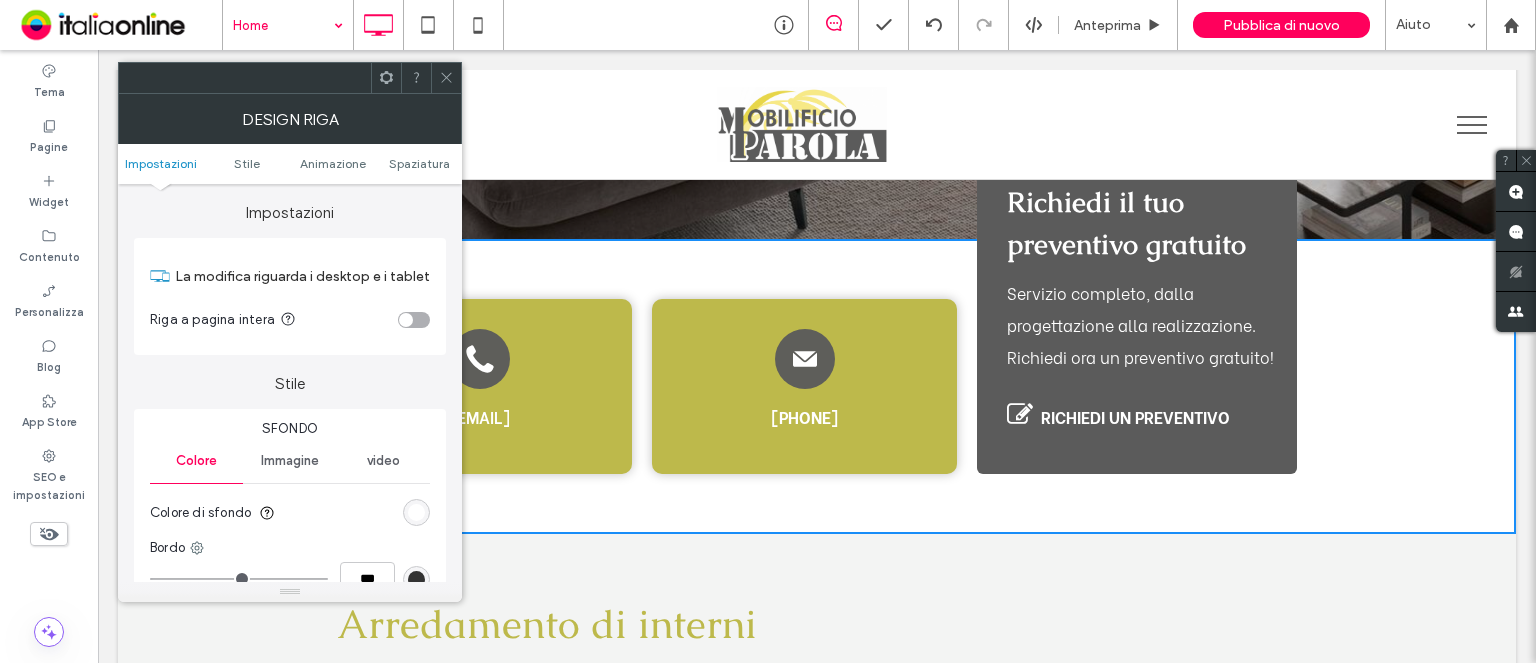 click 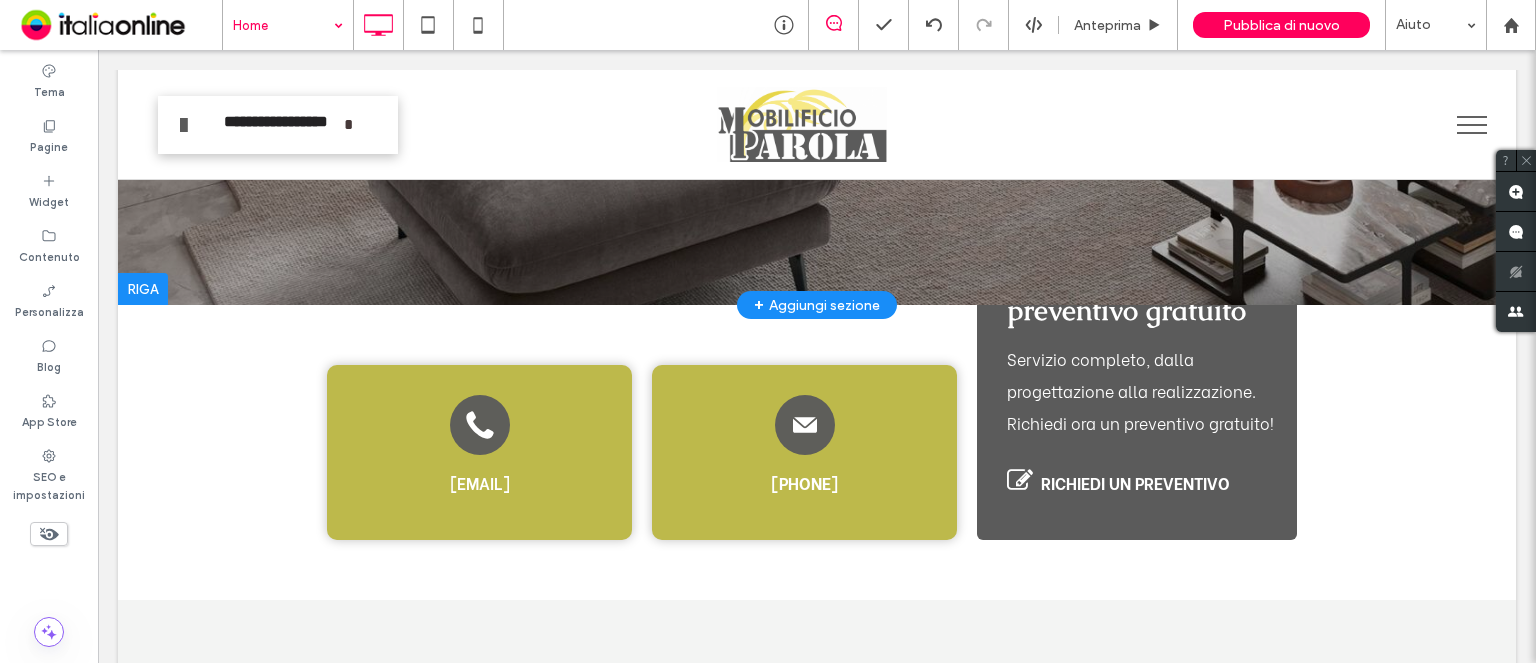 scroll, scrollTop: 417, scrollLeft: 0, axis: vertical 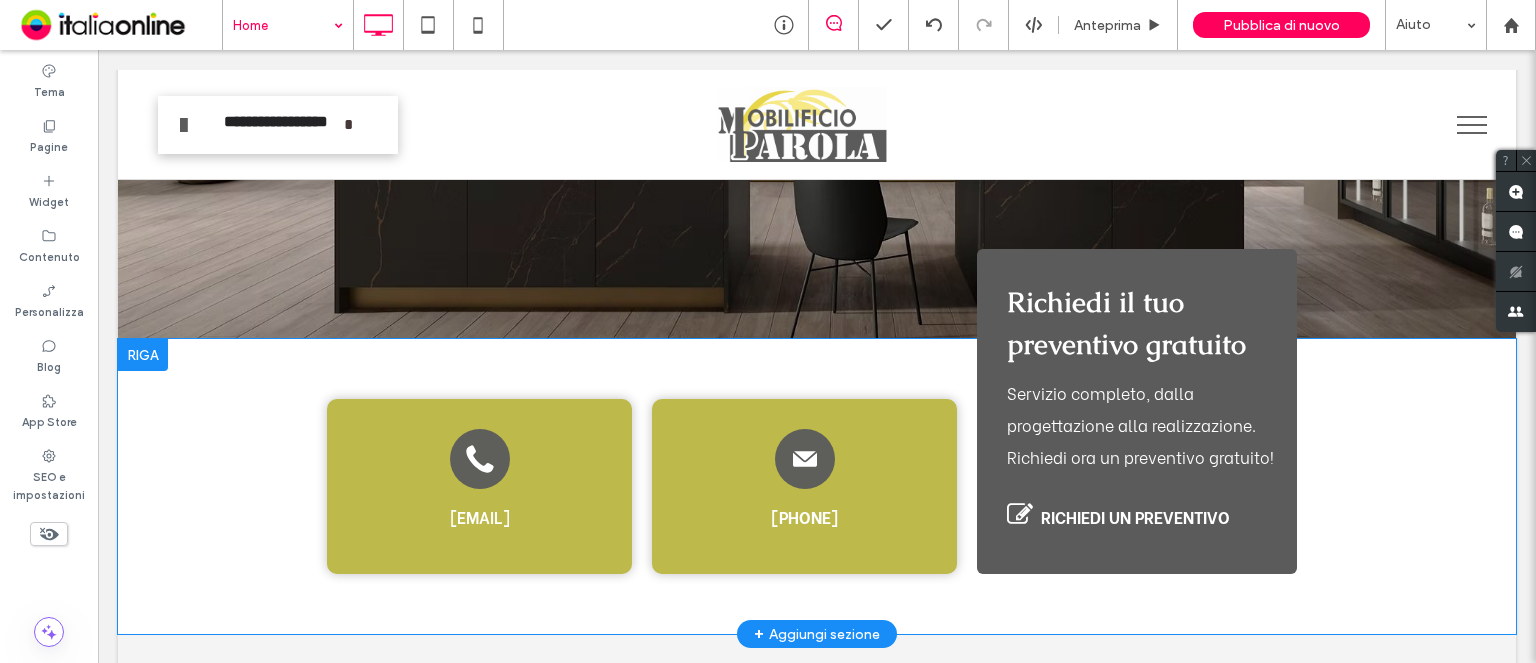 click on "parolaluigimobili@libero.it
Click To Paste
+39 0171 943889
Click To Paste
Richiedi il tuo preventivo gratuito
Servizio completo, dalla progettazione alla realizzazione. Richiedi ora un preventivo gratuito!
RICHIEDI UN PREVENTIVO
Click To Paste
Riga + Aggiungi sezione" at bounding box center [817, 486] 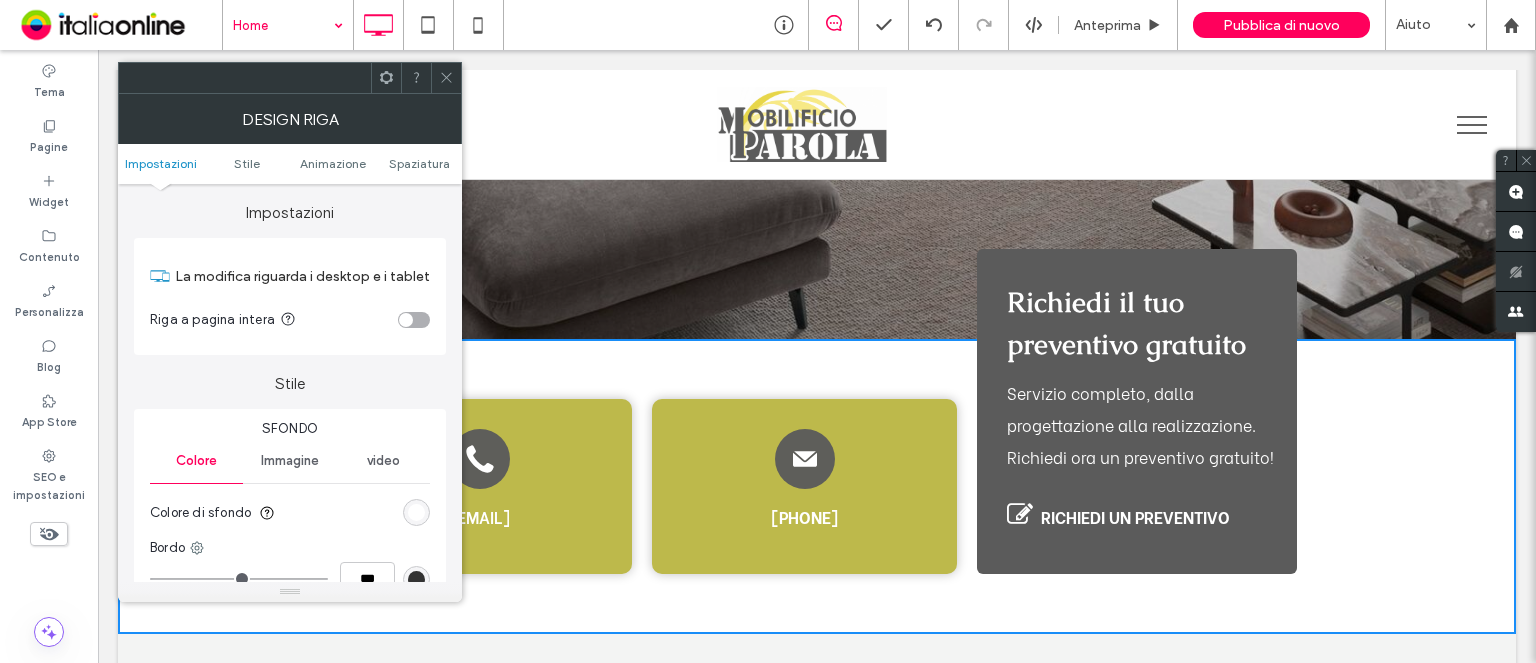 click on "Impostazioni Stile Animazione Spaziatura" at bounding box center [290, 164] 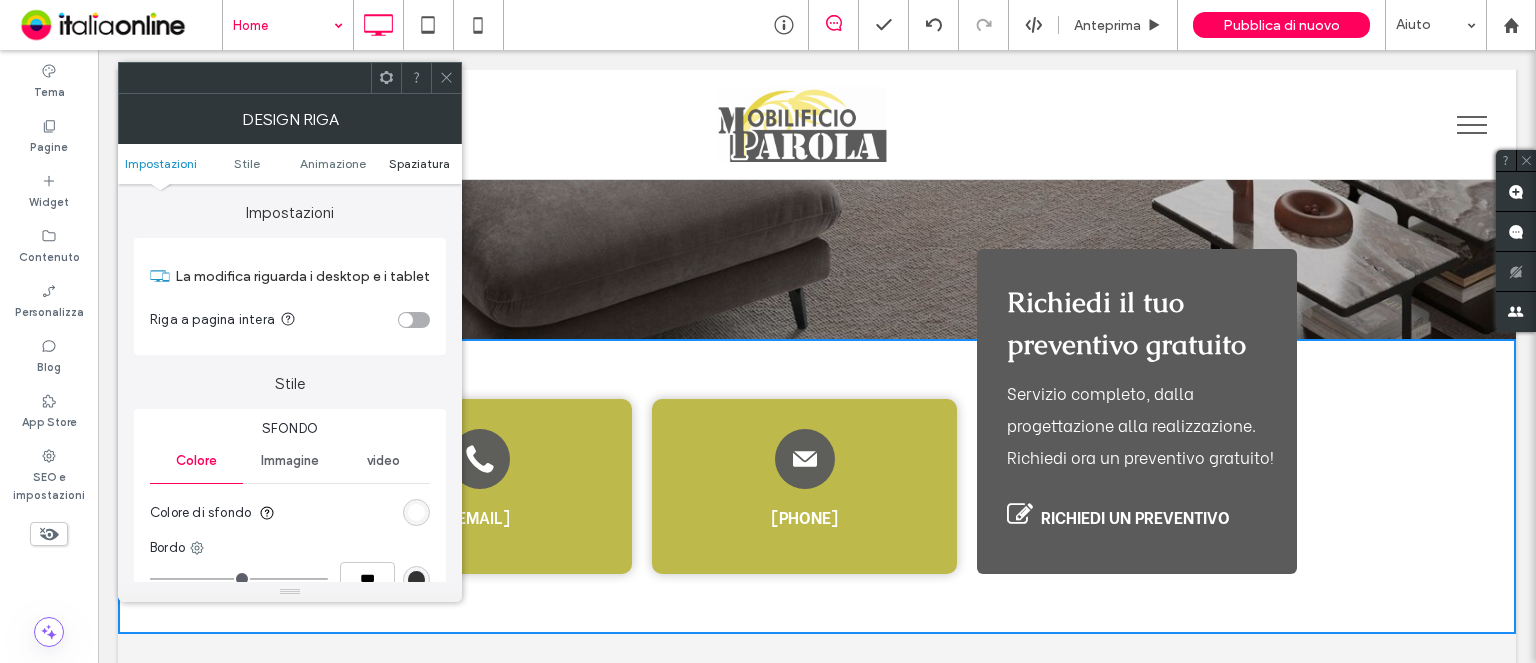 click on "Spaziatura" at bounding box center [419, 163] 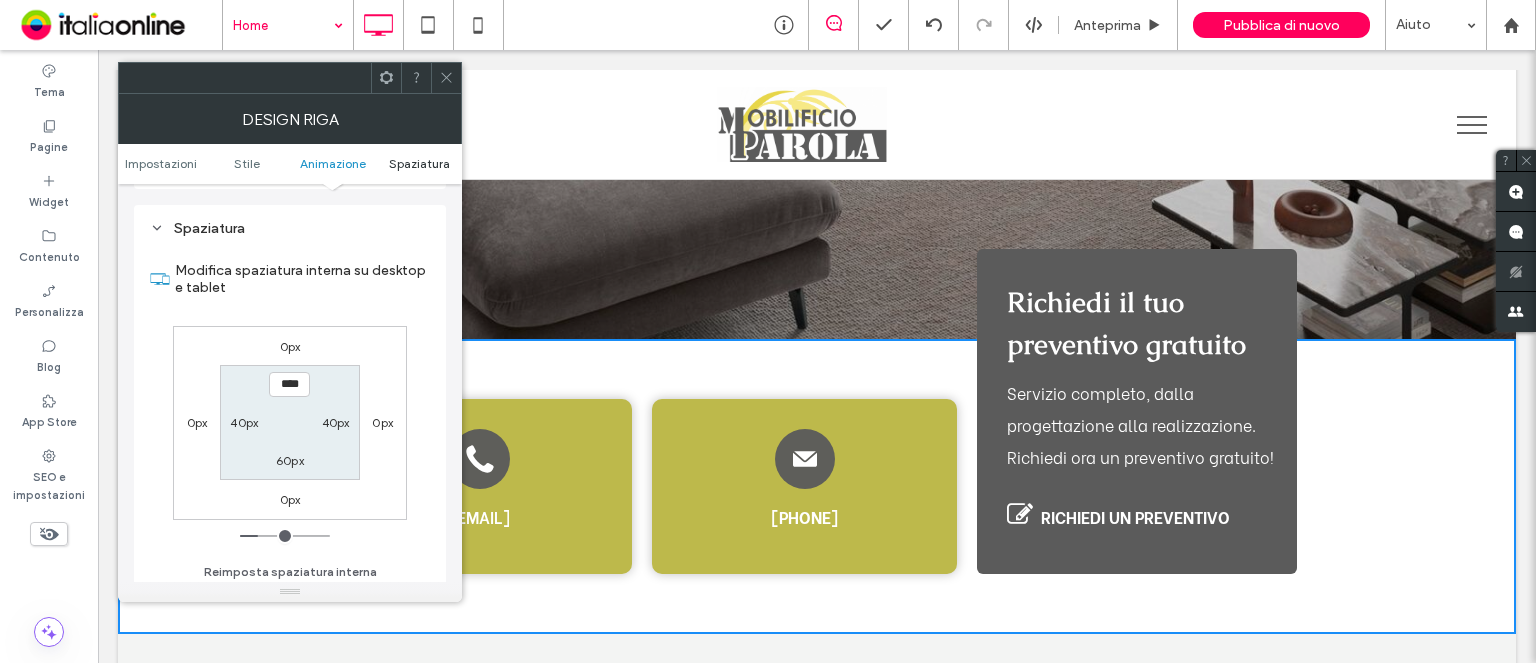 scroll, scrollTop: 564, scrollLeft: 0, axis: vertical 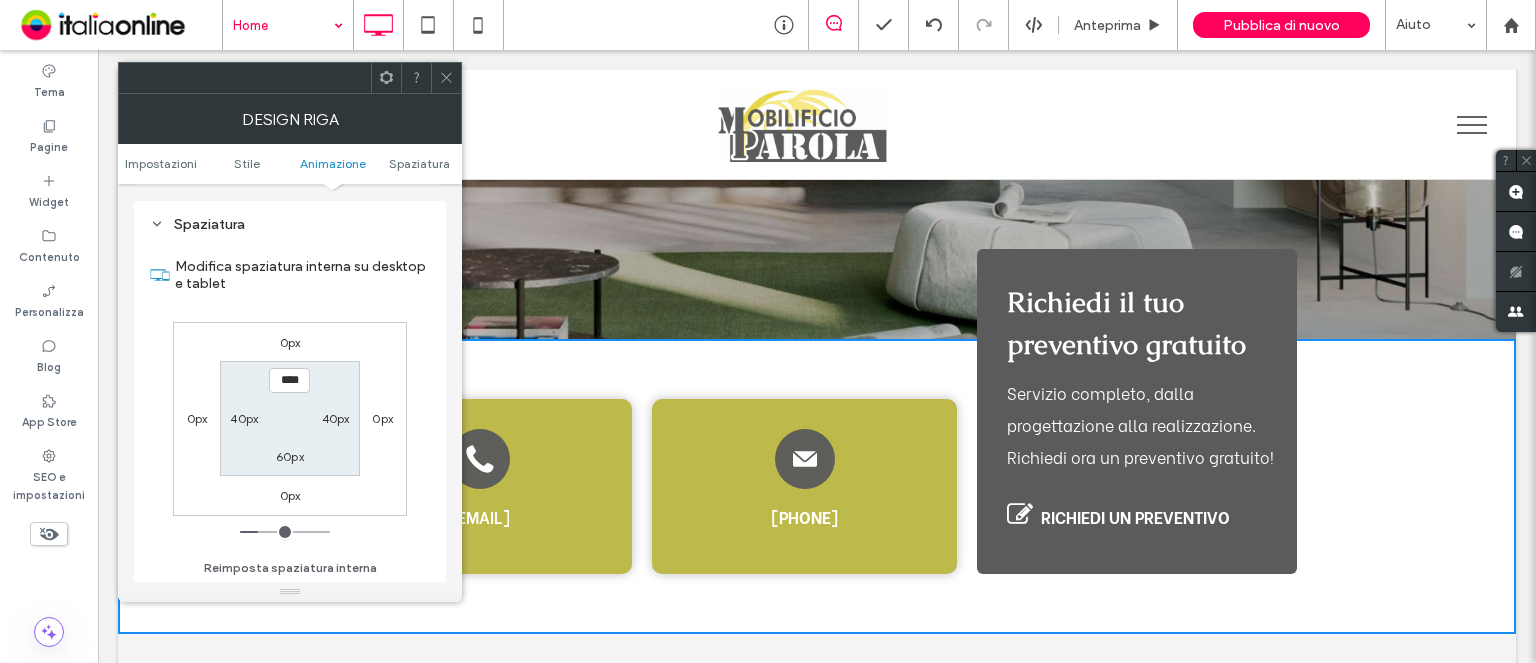 click at bounding box center (446, 78) 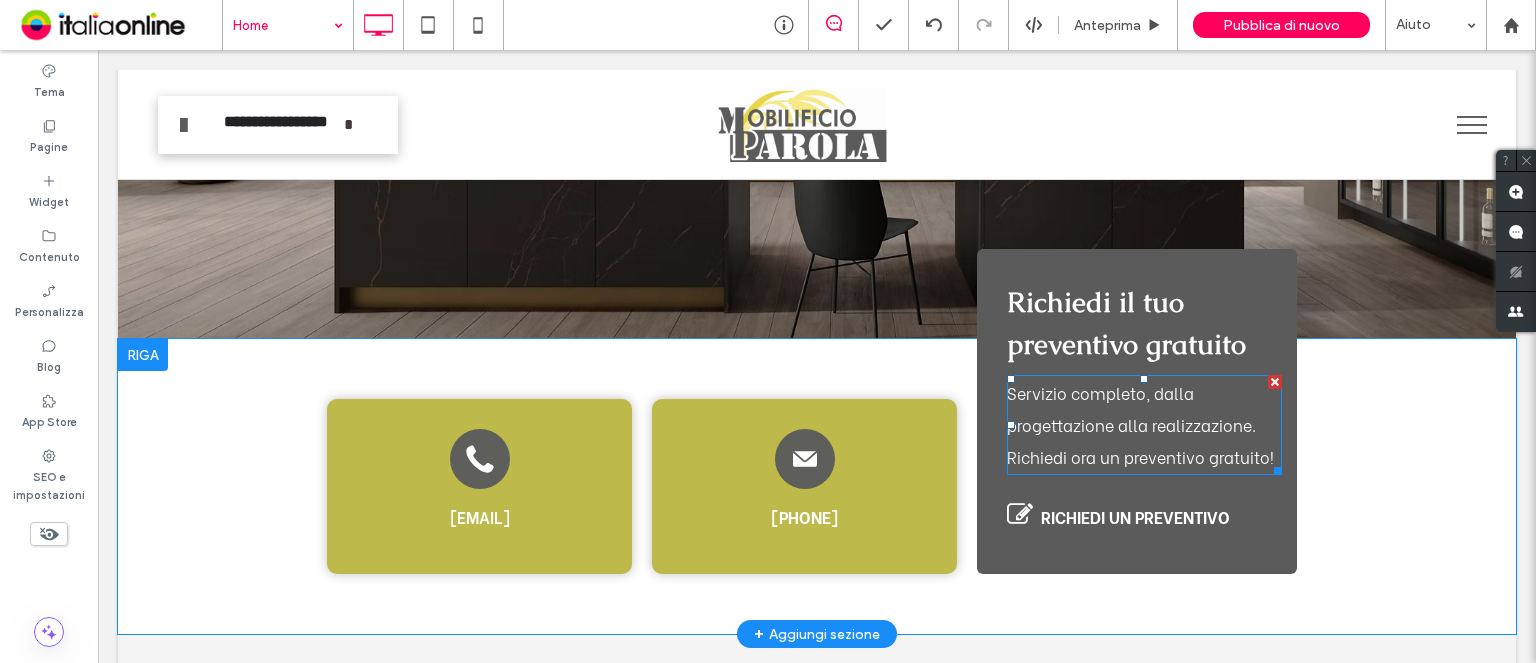 scroll, scrollTop: 517, scrollLeft: 0, axis: vertical 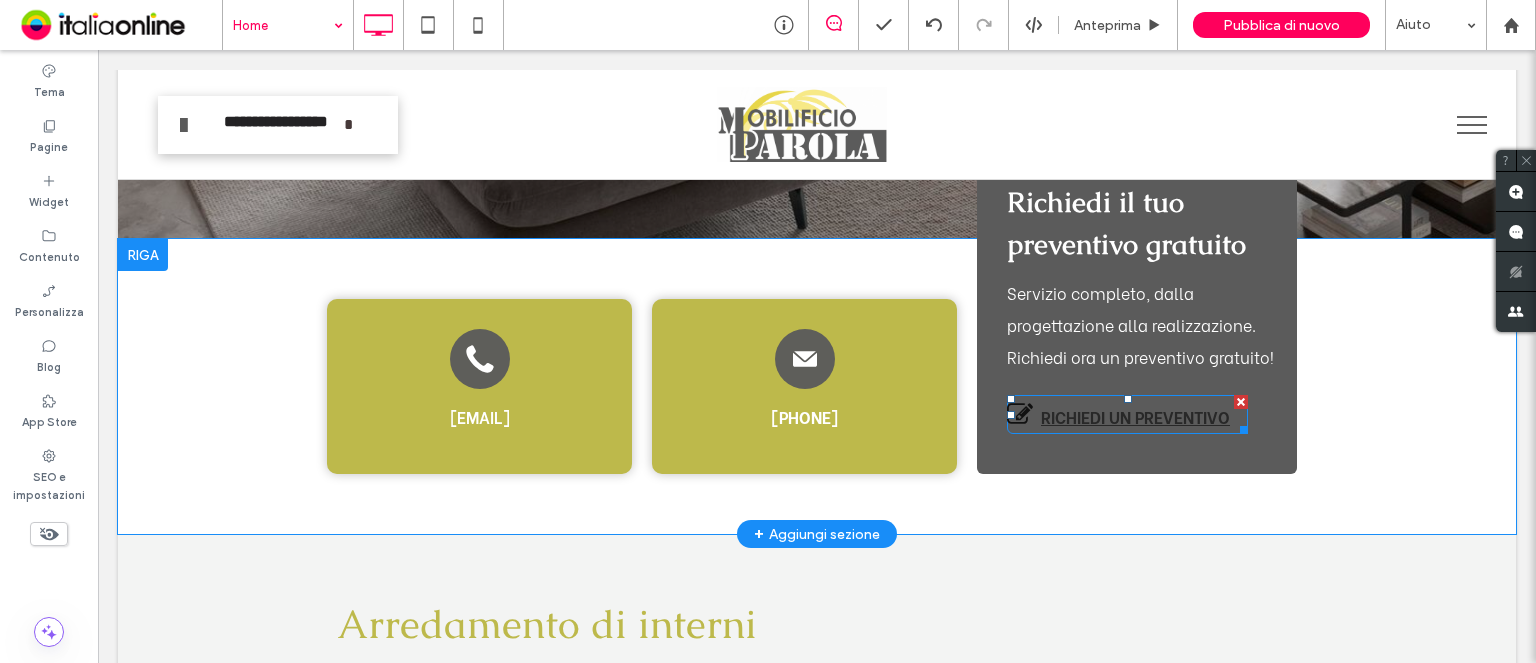 drag, startPoint x: 1067, startPoint y: 426, endPoint x: 1023, endPoint y: 406, distance: 48.332184 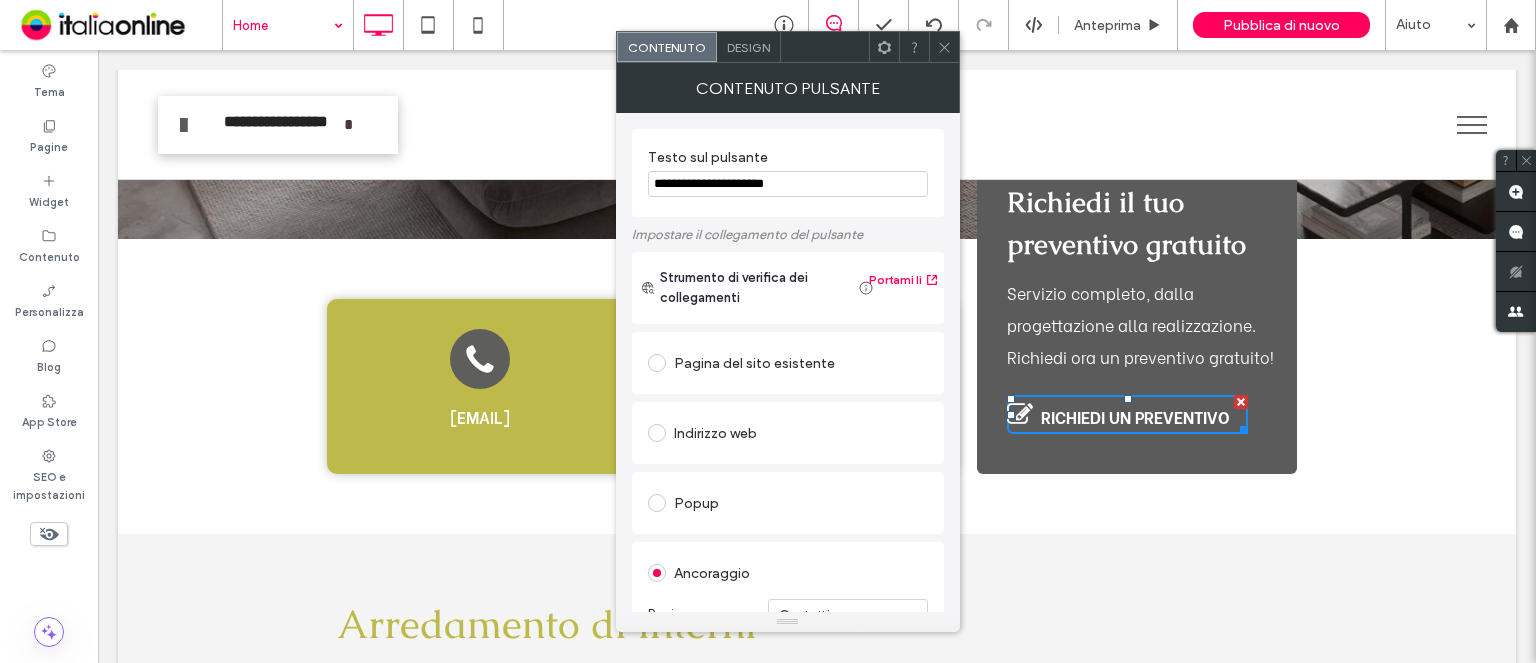 click on "Design" at bounding box center [748, 47] 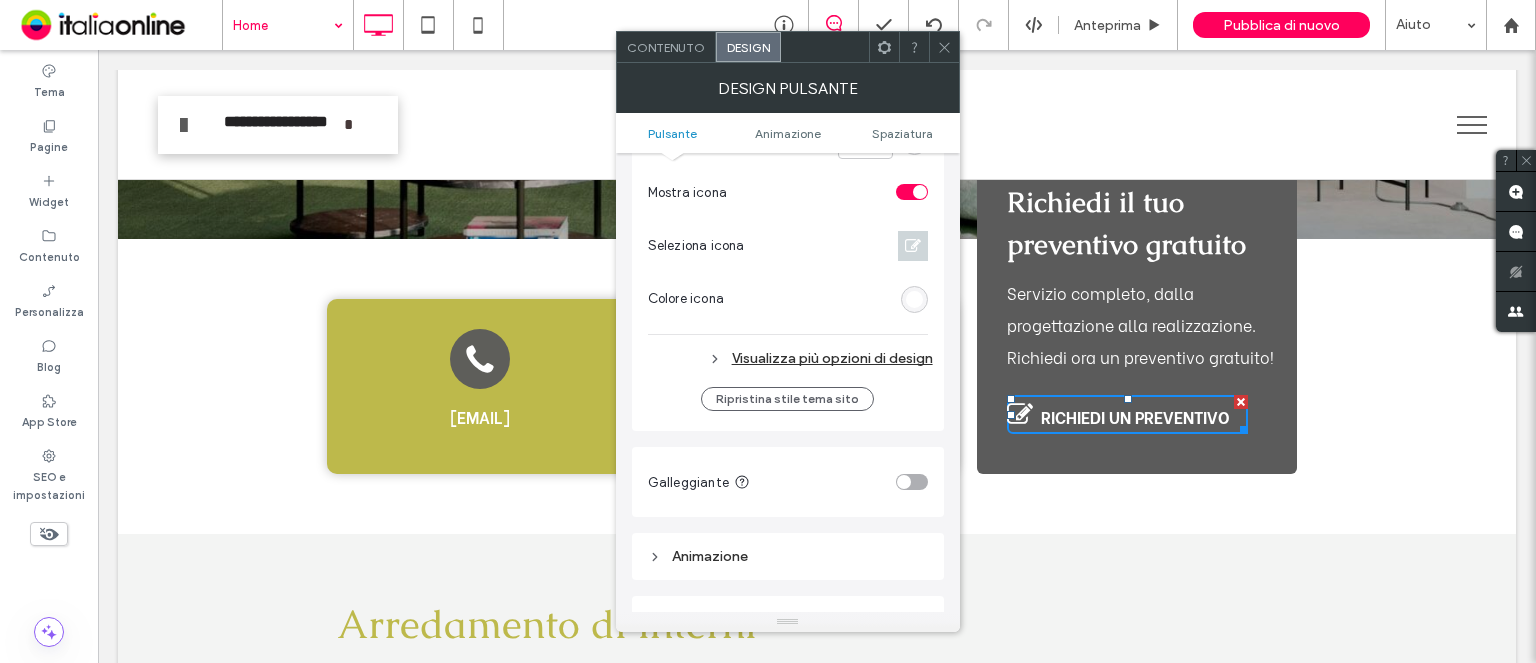 scroll, scrollTop: 700, scrollLeft: 0, axis: vertical 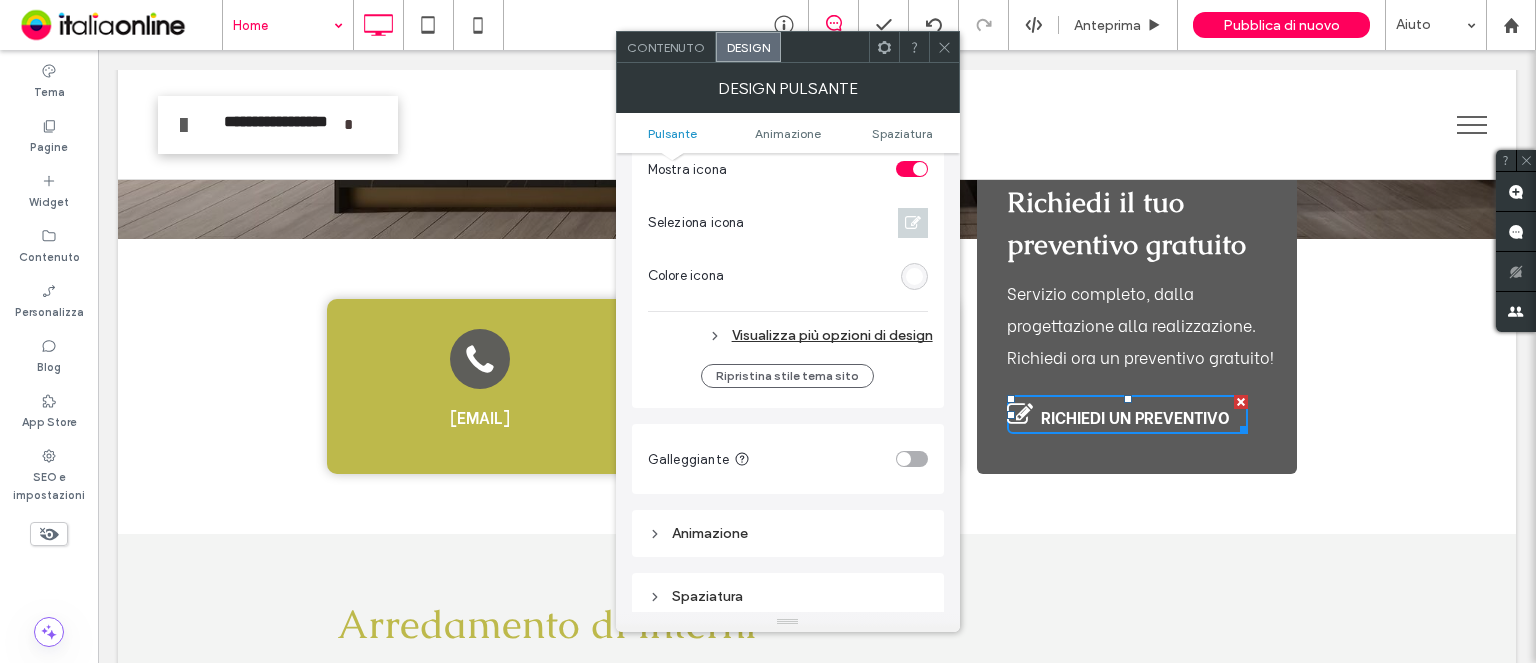click on "Visualizza più opzioni di design" at bounding box center [790, 335] 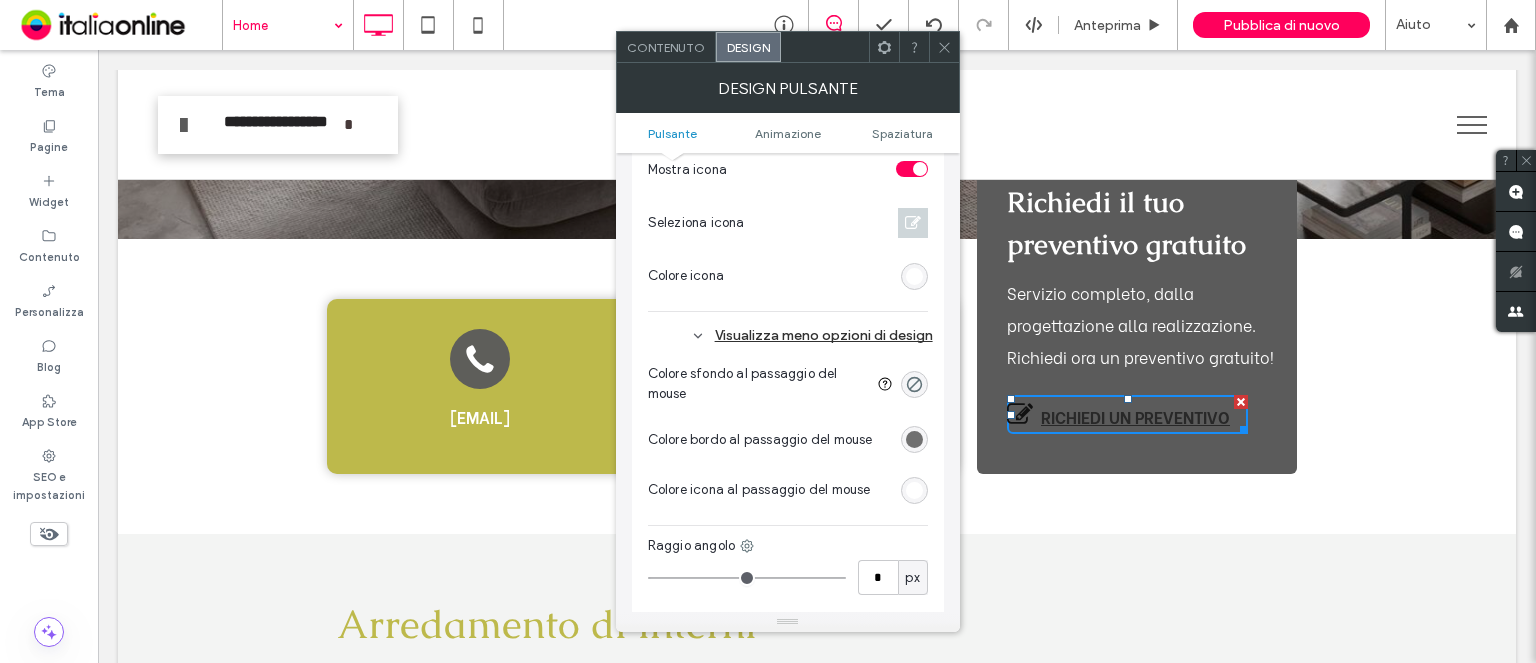 drag, startPoint x: 904, startPoint y: 495, endPoint x: 894, endPoint y: 458, distance: 38.327538 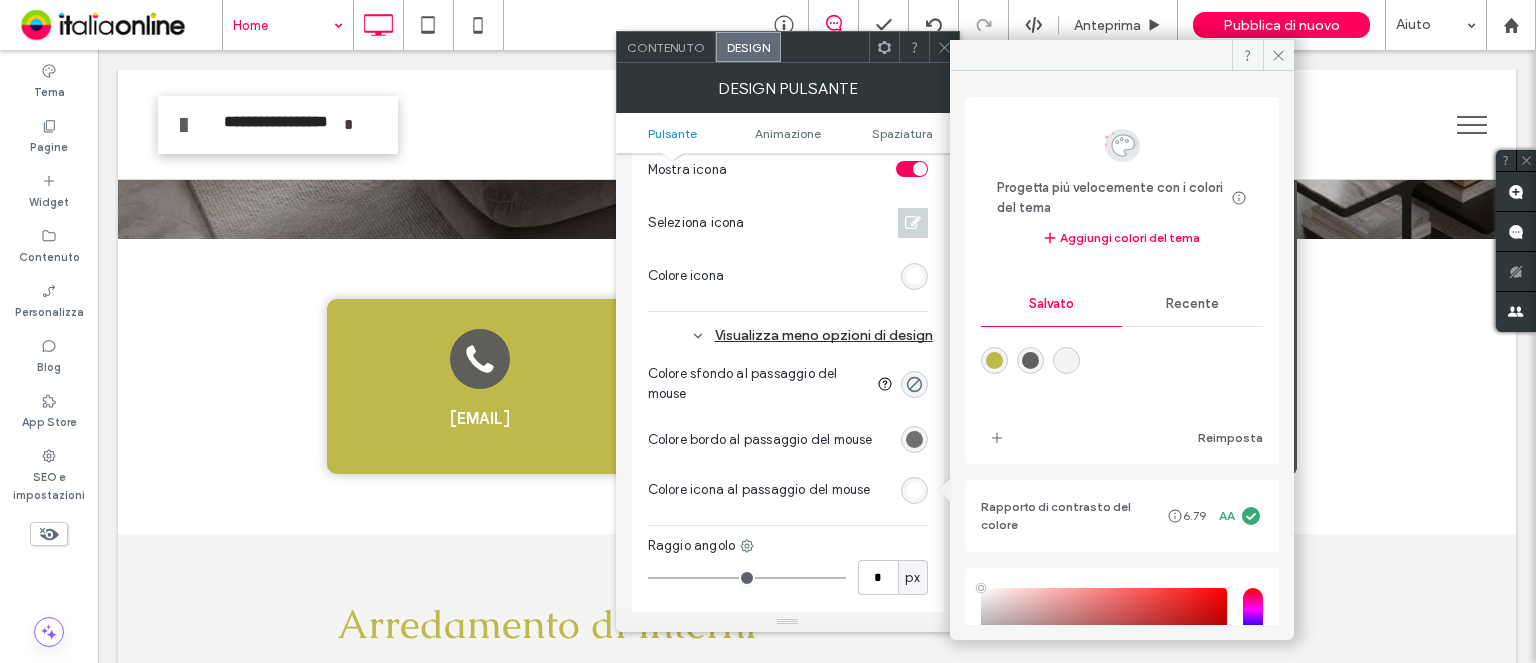 click on "Recente" at bounding box center (1192, 304) 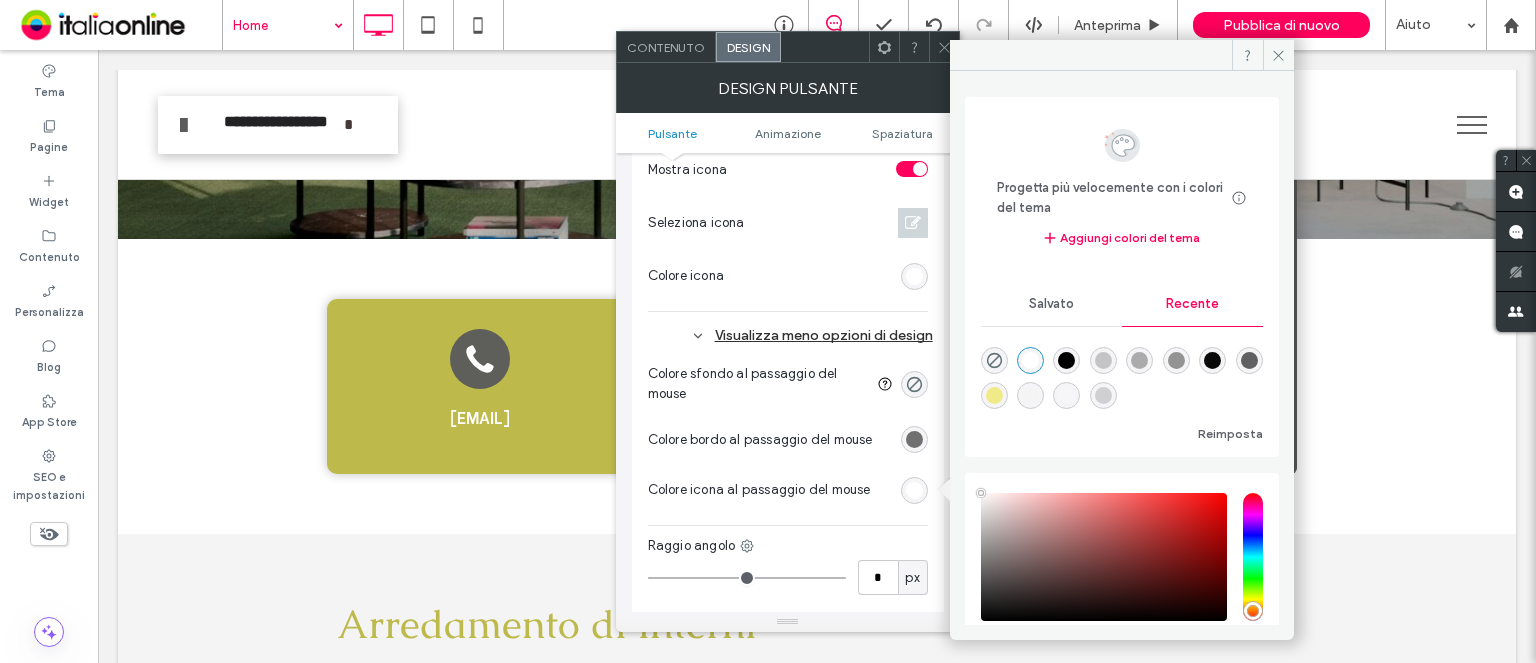 drag, startPoint x: 1034, startPoint y: 353, endPoint x: 933, endPoint y: 331, distance: 103.36827 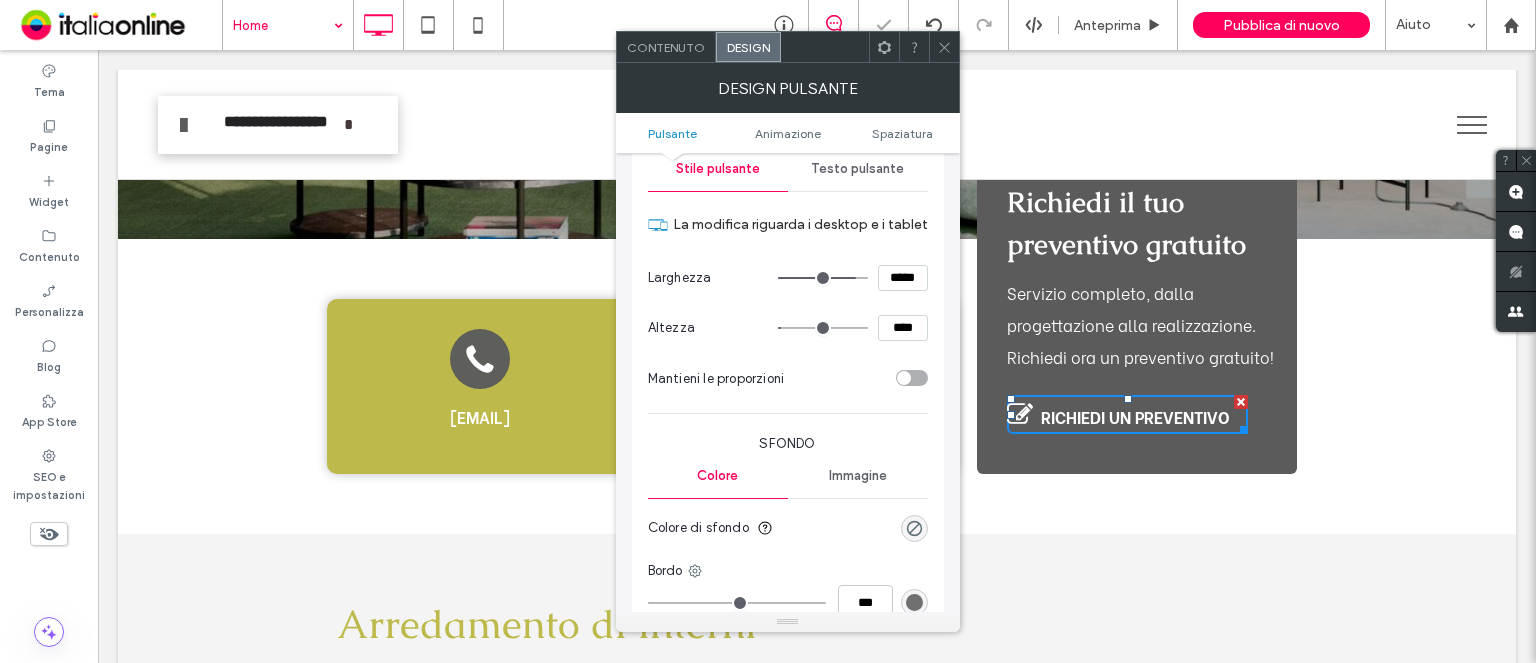 scroll, scrollTop: 100, scrollLeft: 0, axis: vertical 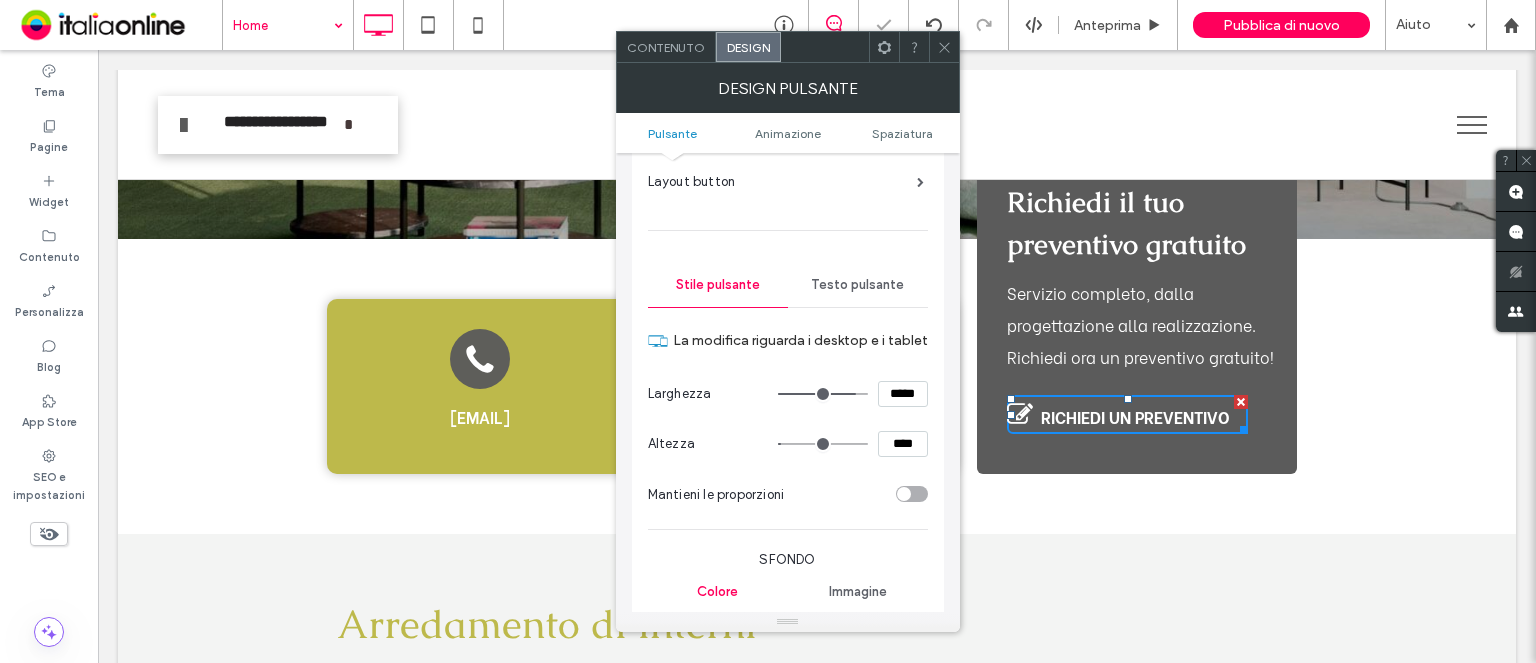 click on "Testo pulsante" at bounding box center [858, 285] 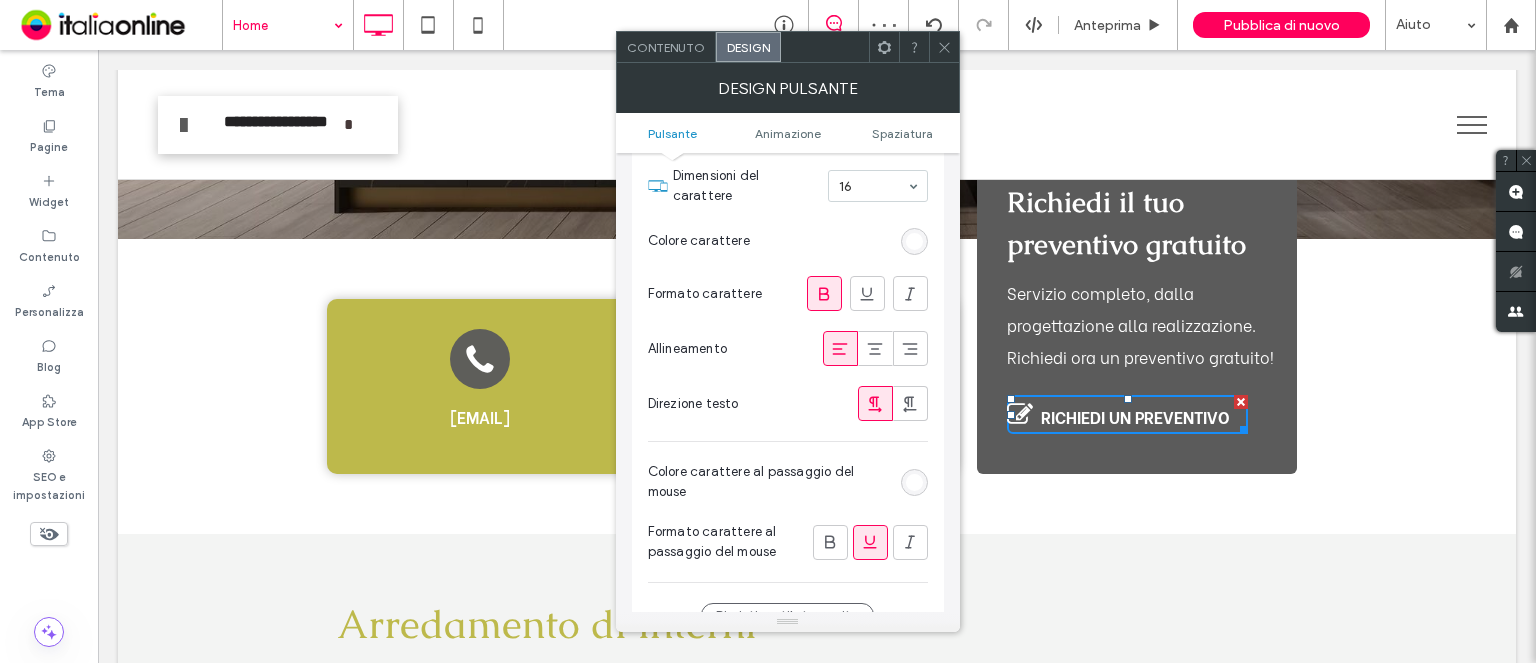 scroll, scrollTop: 400, scrollLeft: 0, axis: vertical 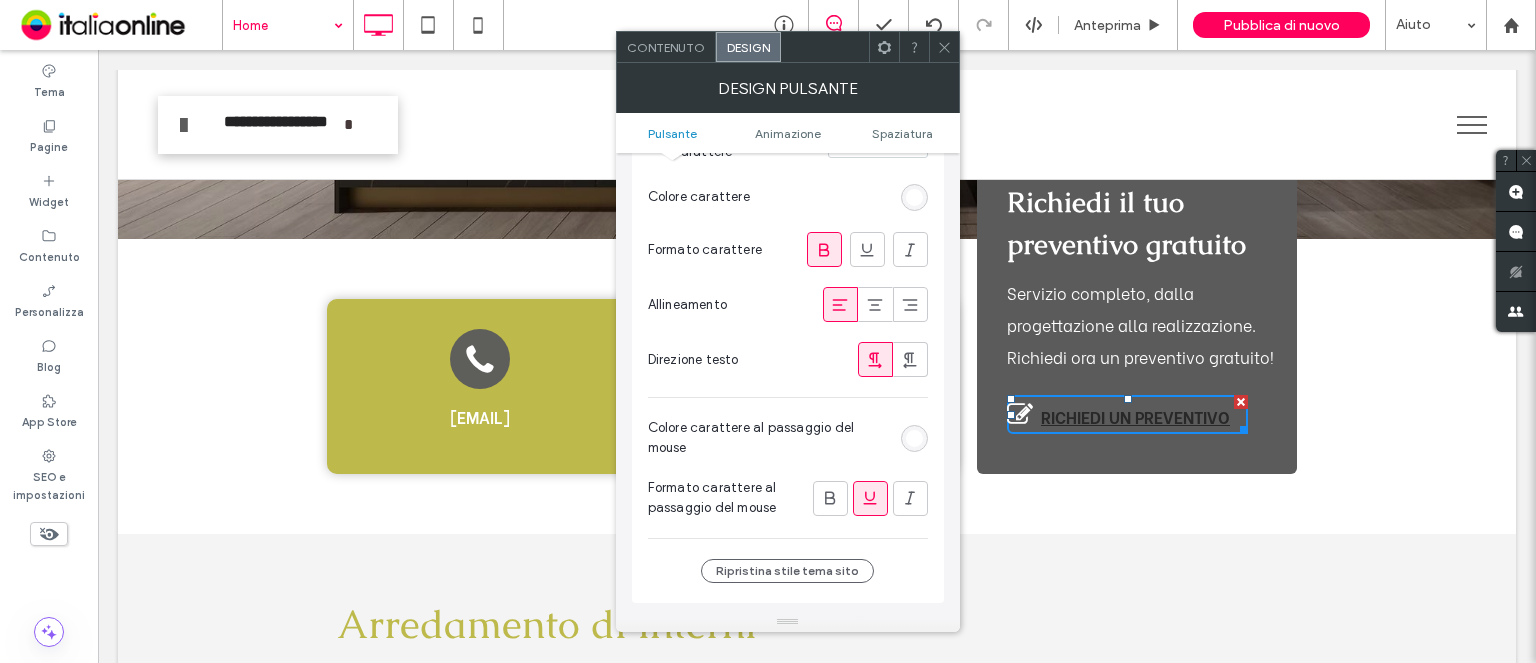drag, startPoint x: 923, startPoint y: 437, endPoint x: 921, endPoint y: 425, distance: 12.165525 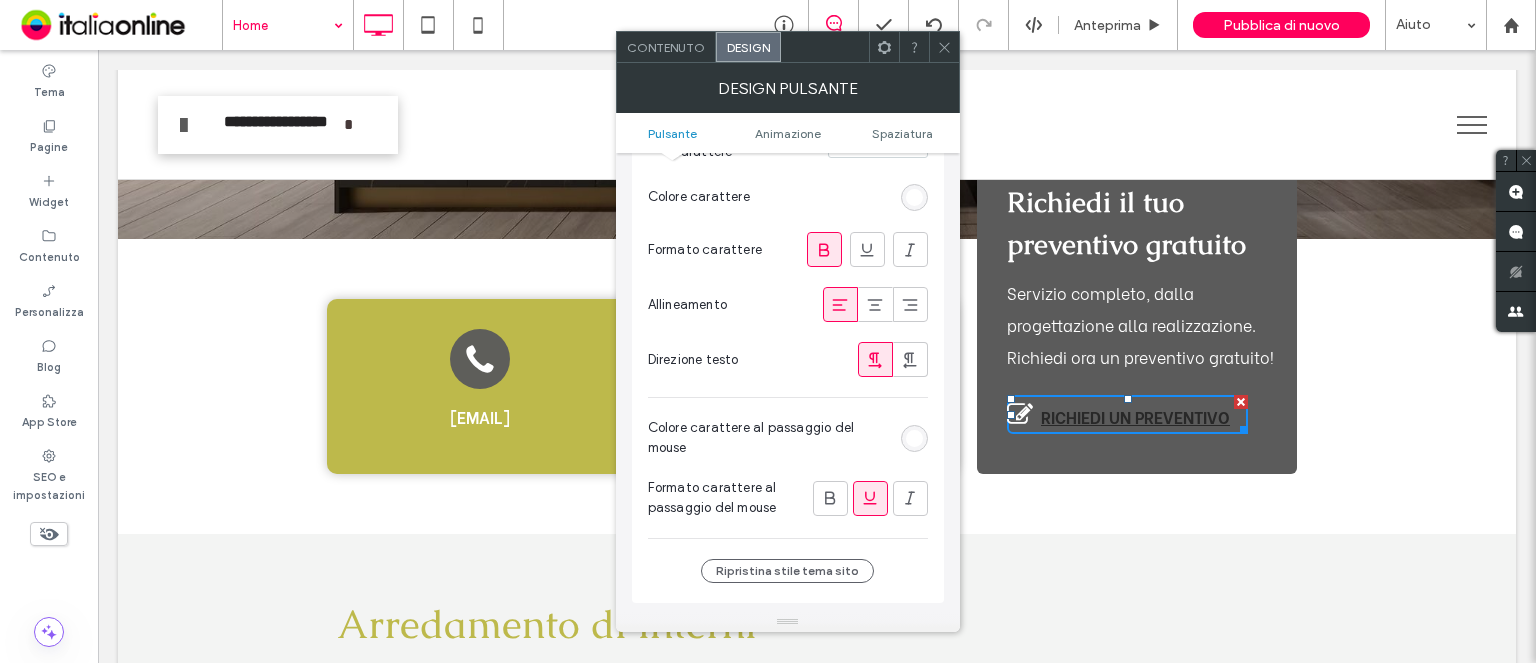 click at bounding box center (914, 438) 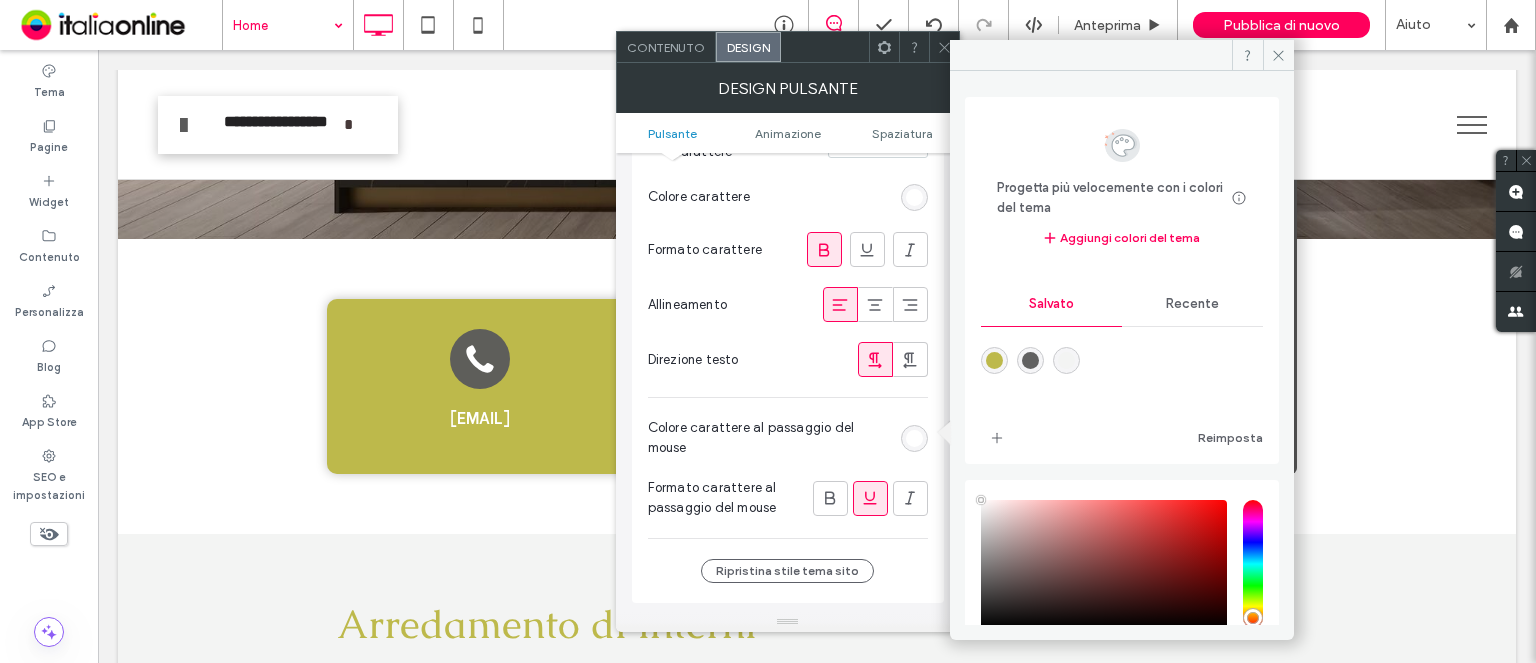 click on "Recente" at bounding box center (1192, 304) 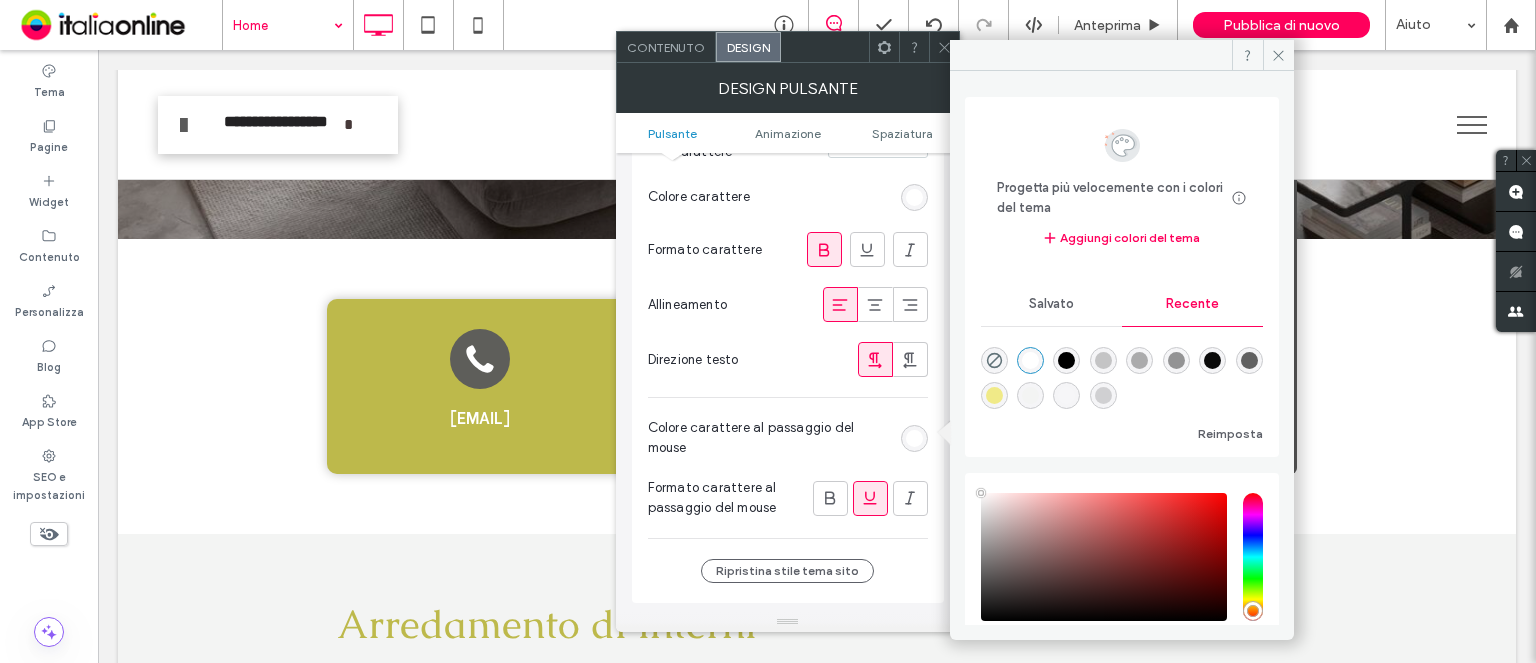 click at bounding box center [1030, 360] 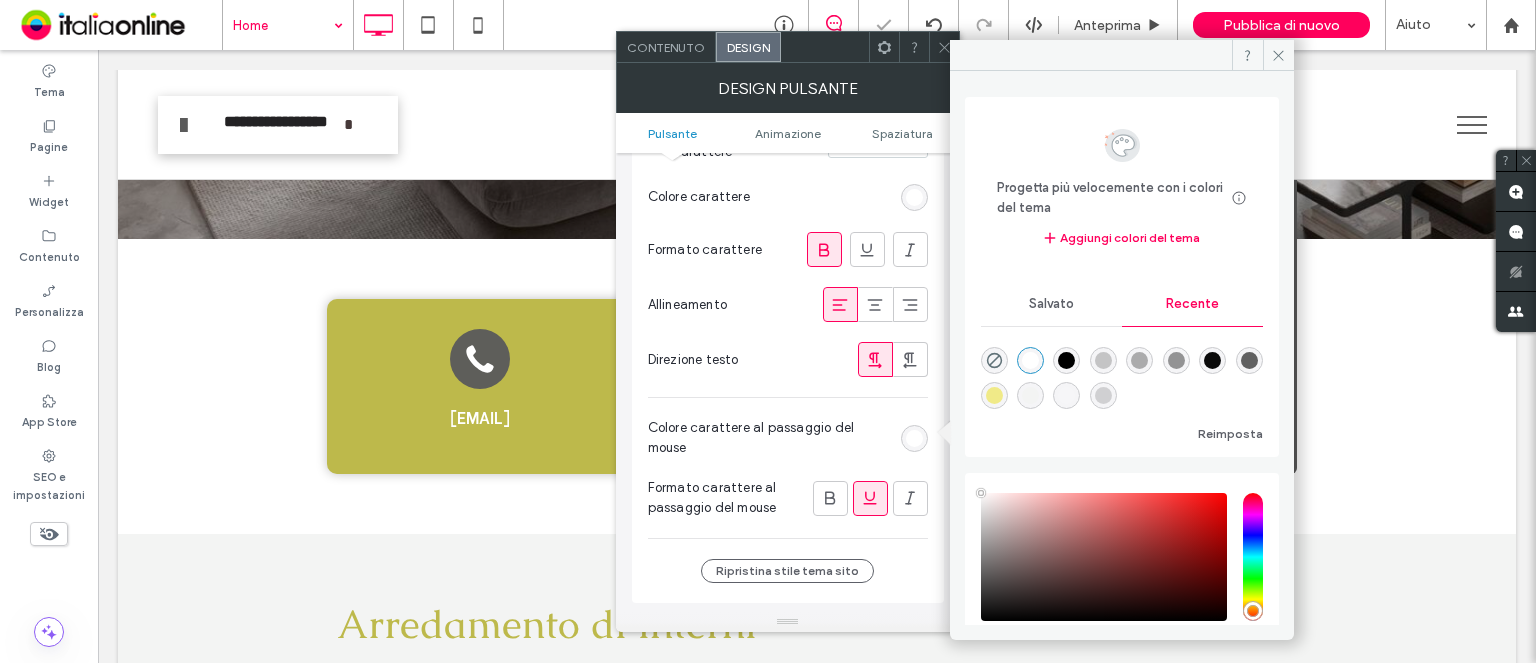 click at bounding box center (830, 498) 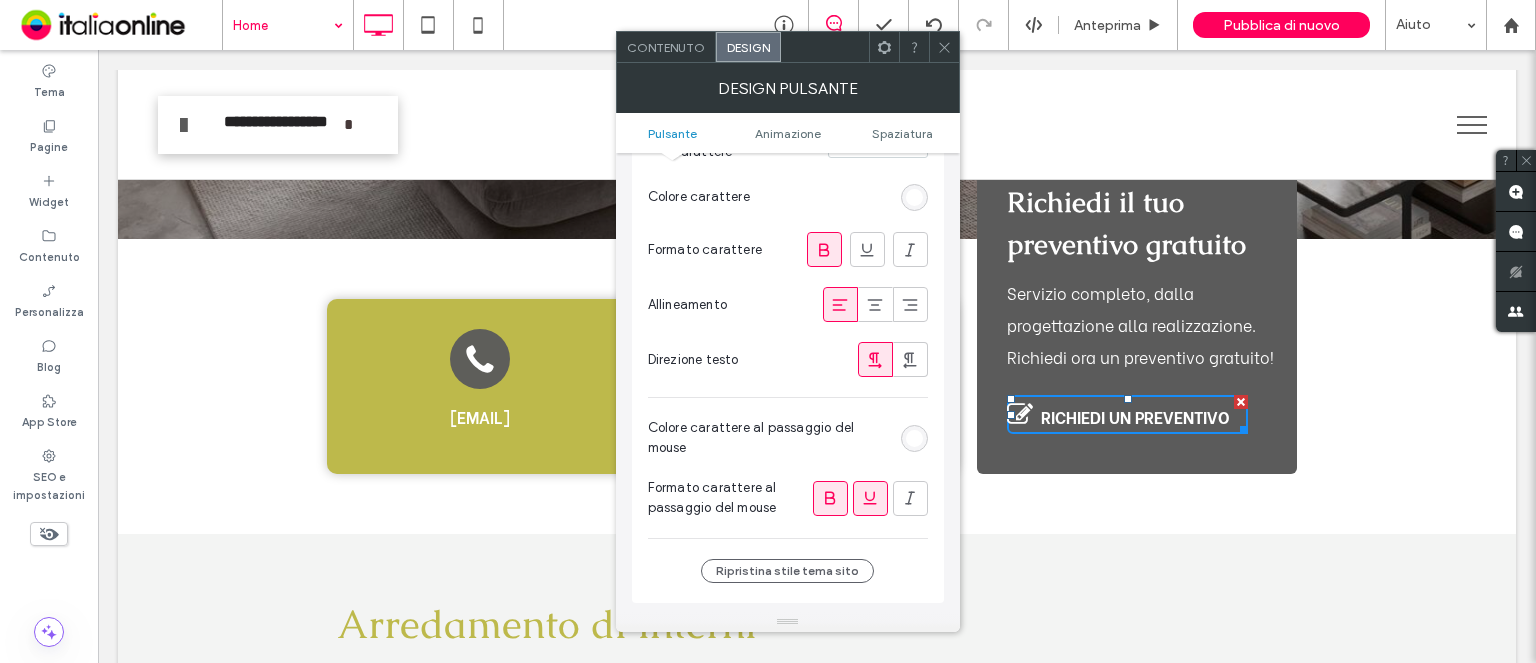 click 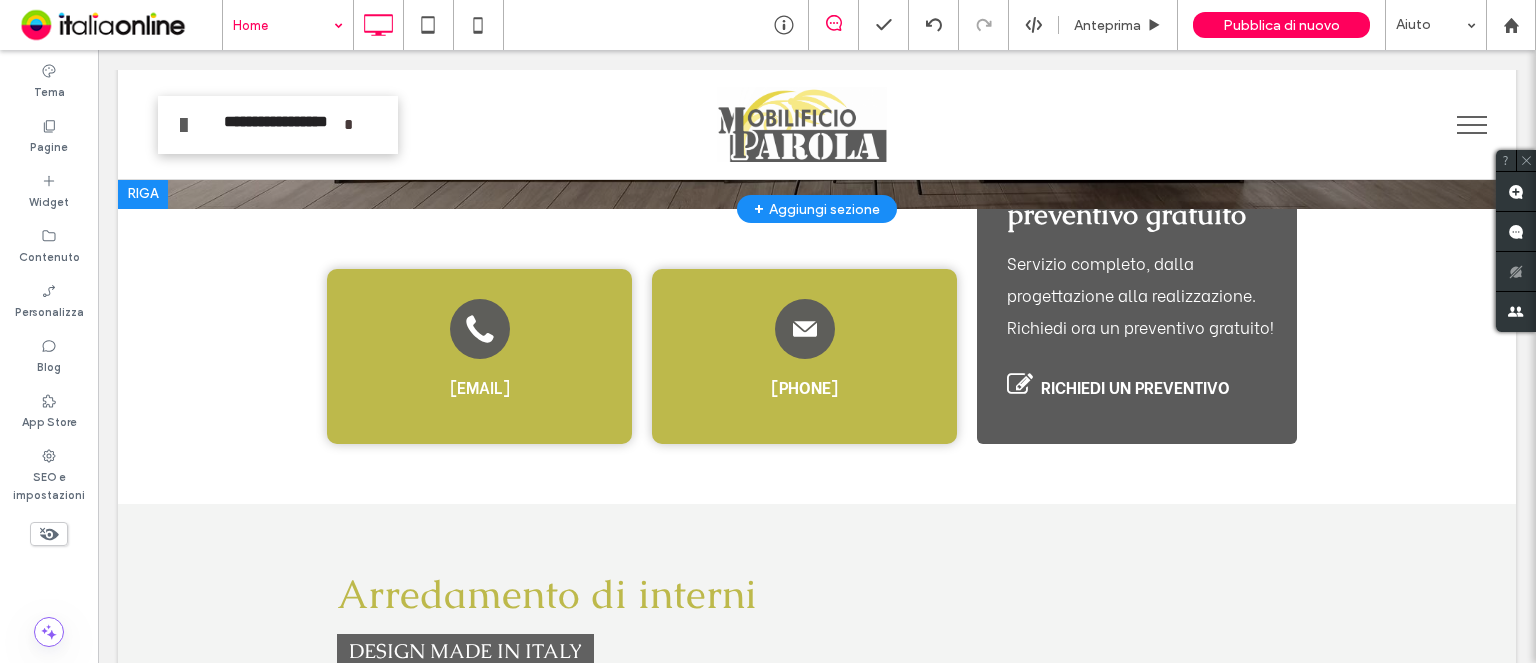 scroll, scrollTop: 500, scrollLeft: 0, axis: vertical 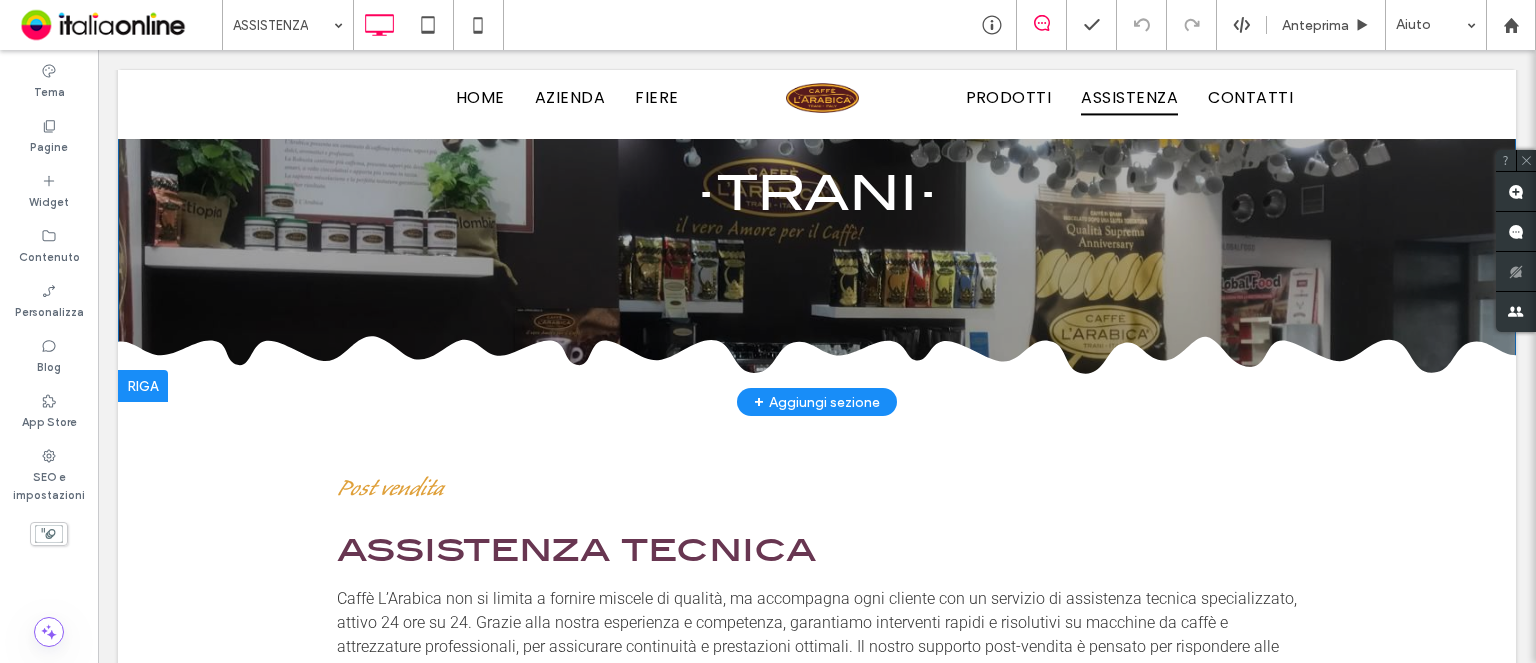 click at bounding box center (143, 386) 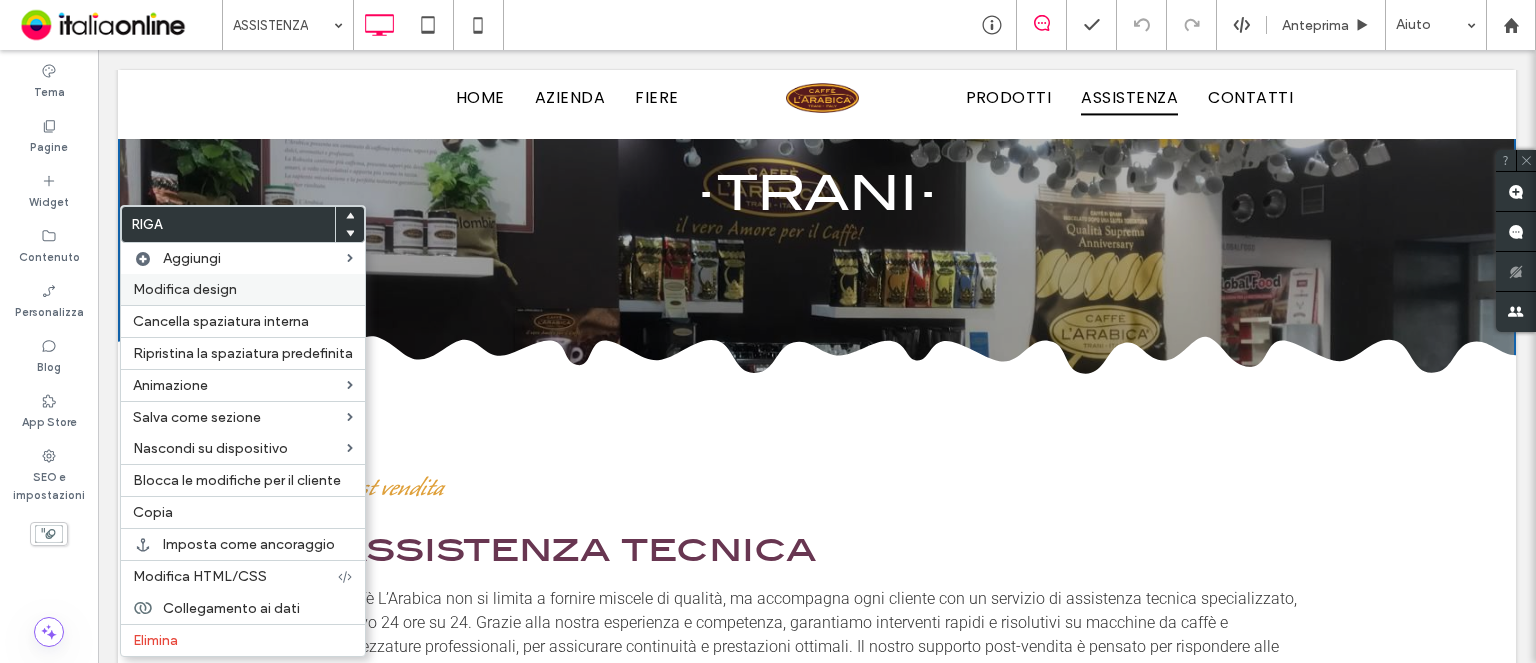 click on "Modifica design" at bounding box center [243, 289] 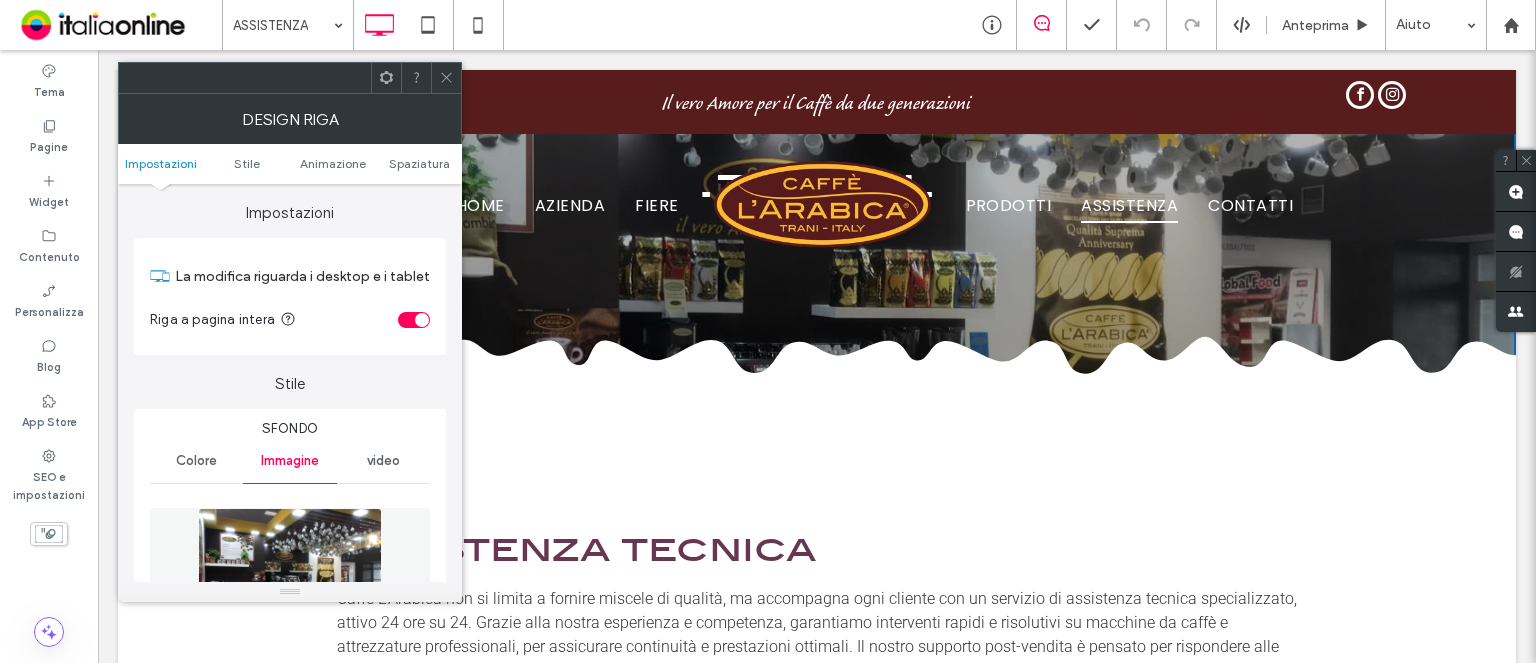 scroll, scrollTop: 0, scrollLeft: 0, axis: both 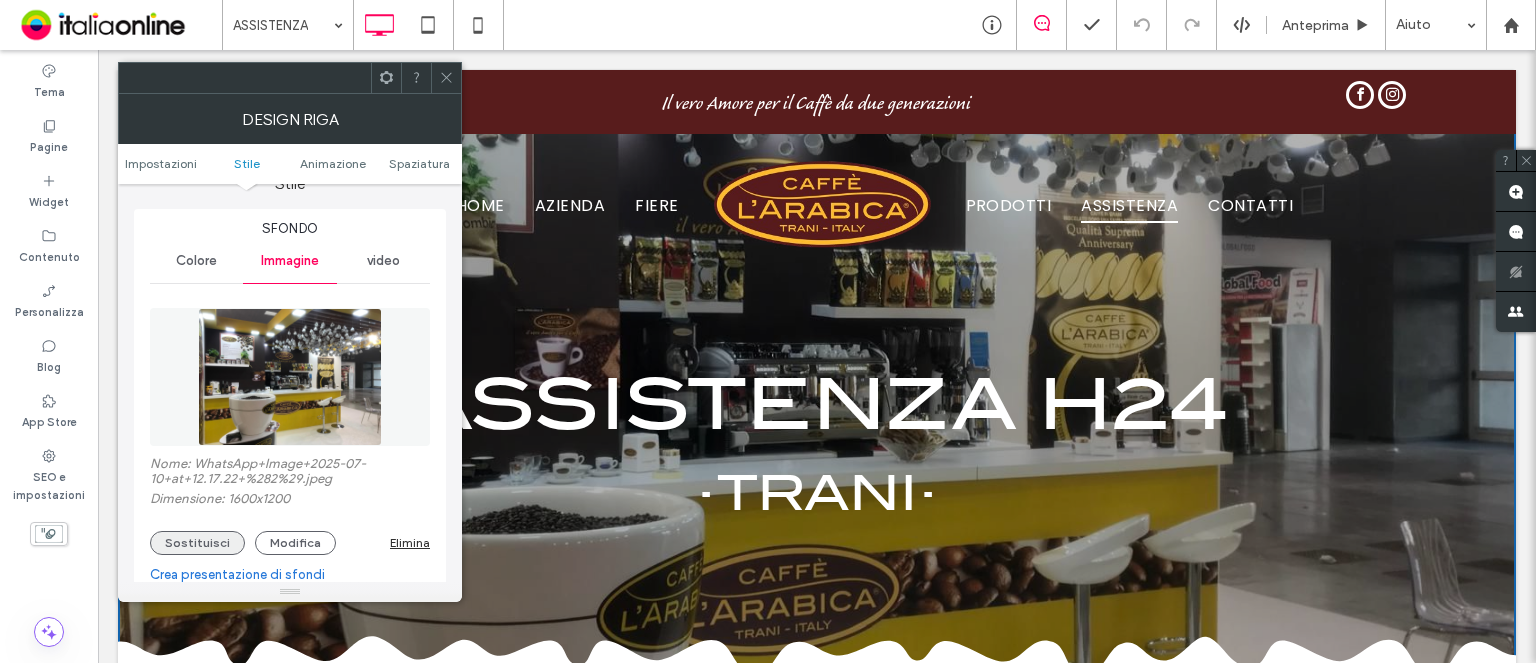 click on "Sostituisci" at bounding box center [197, 543] 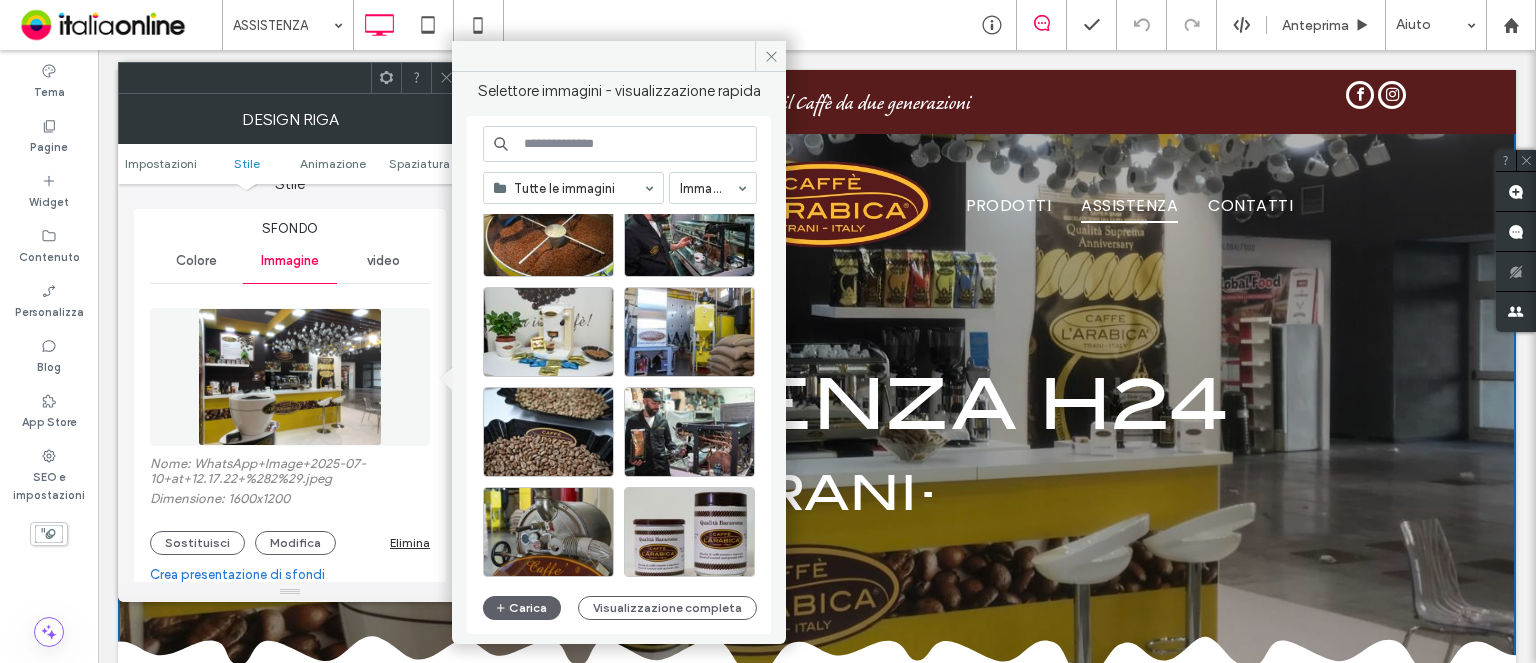 scroll, scrollTop: 3757, scrollLeft: 0, axis: vertical 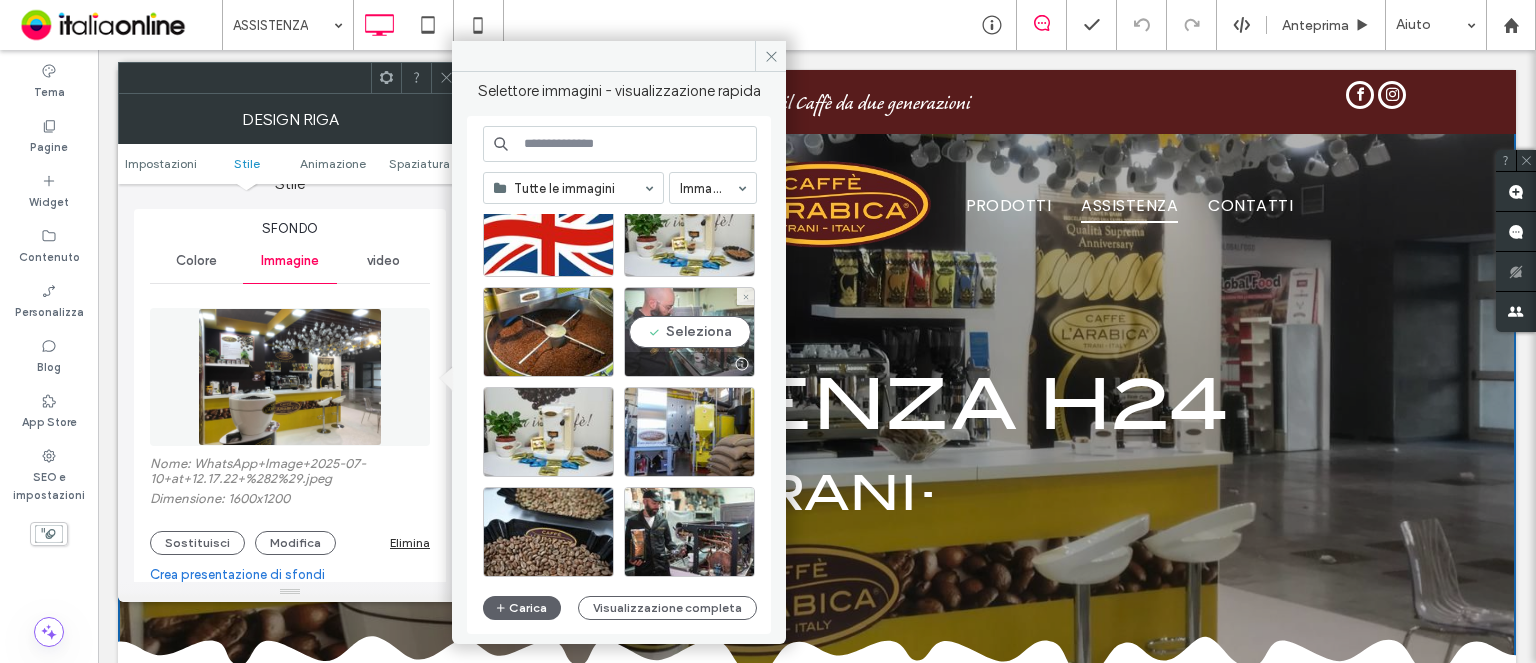 click on "Seleziona" at bounding box center (689, 332) 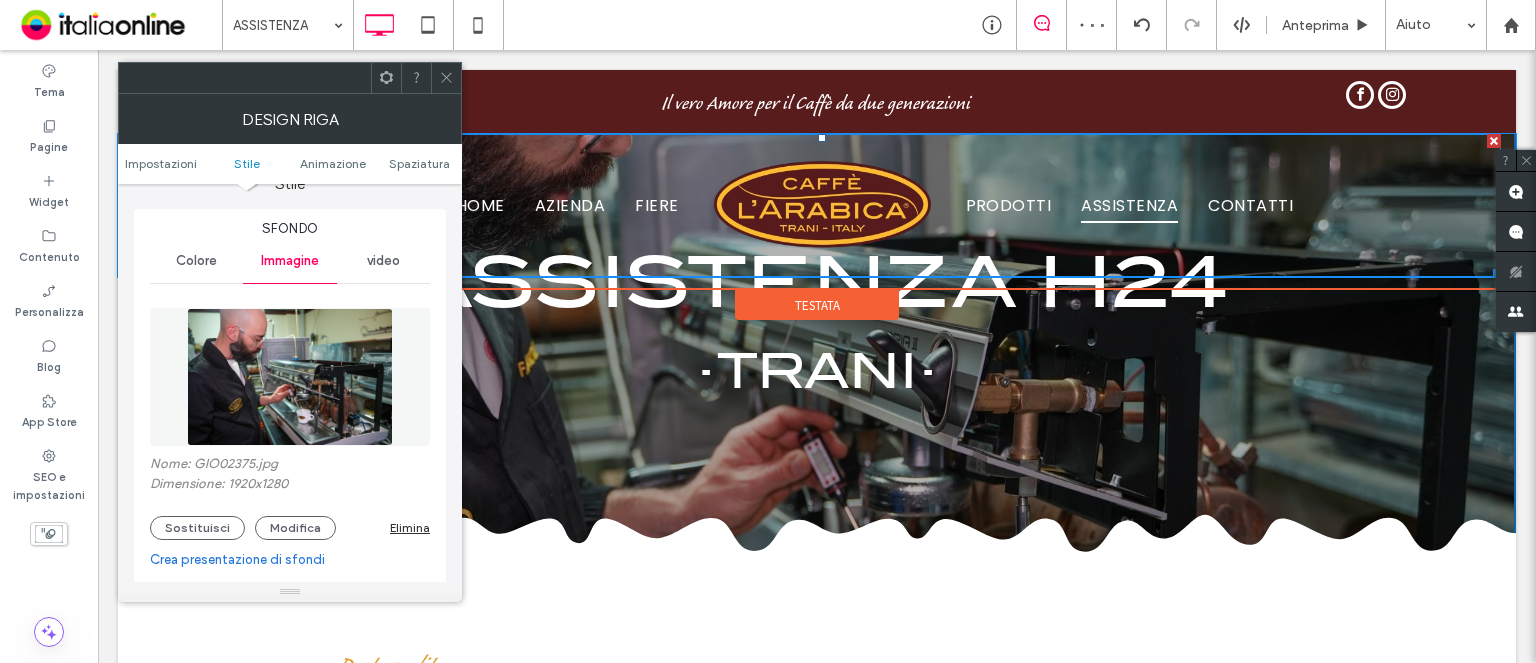 scroll, scrollTop: 0, scrollLeft: 0, axis: both 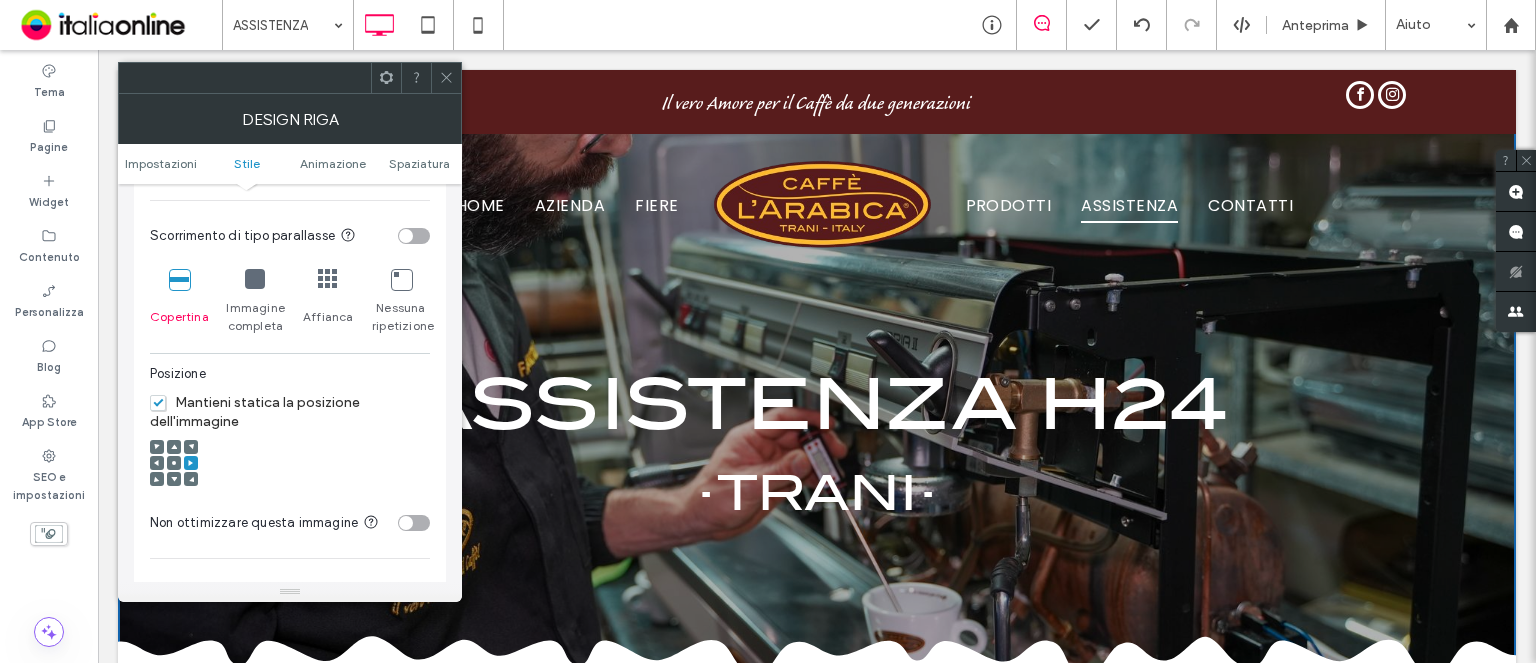click 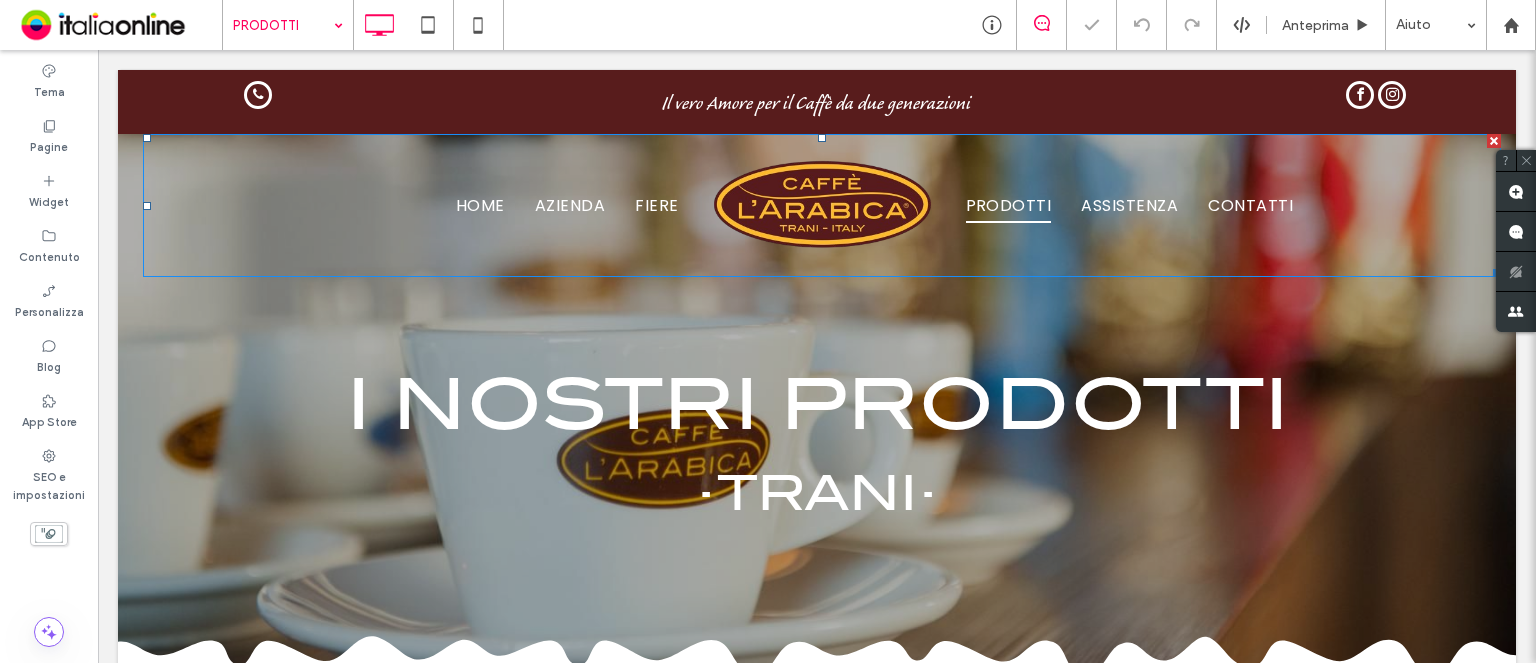 scroll, scrollTop: 0, scrollLeft: 0, axis: both 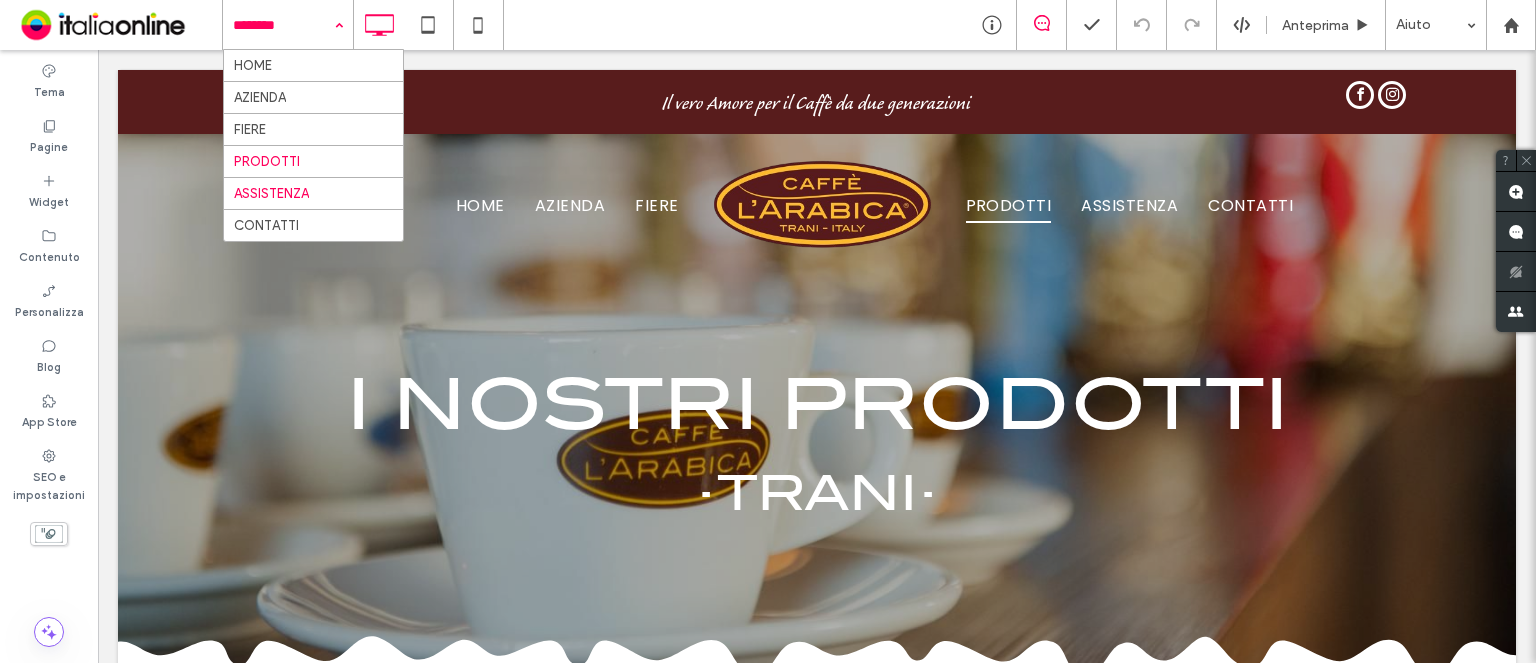 drag, startPoint x: 248, startPoint y: 12, endPoint x: 320, endPoint y: 185, distance: 187.38463 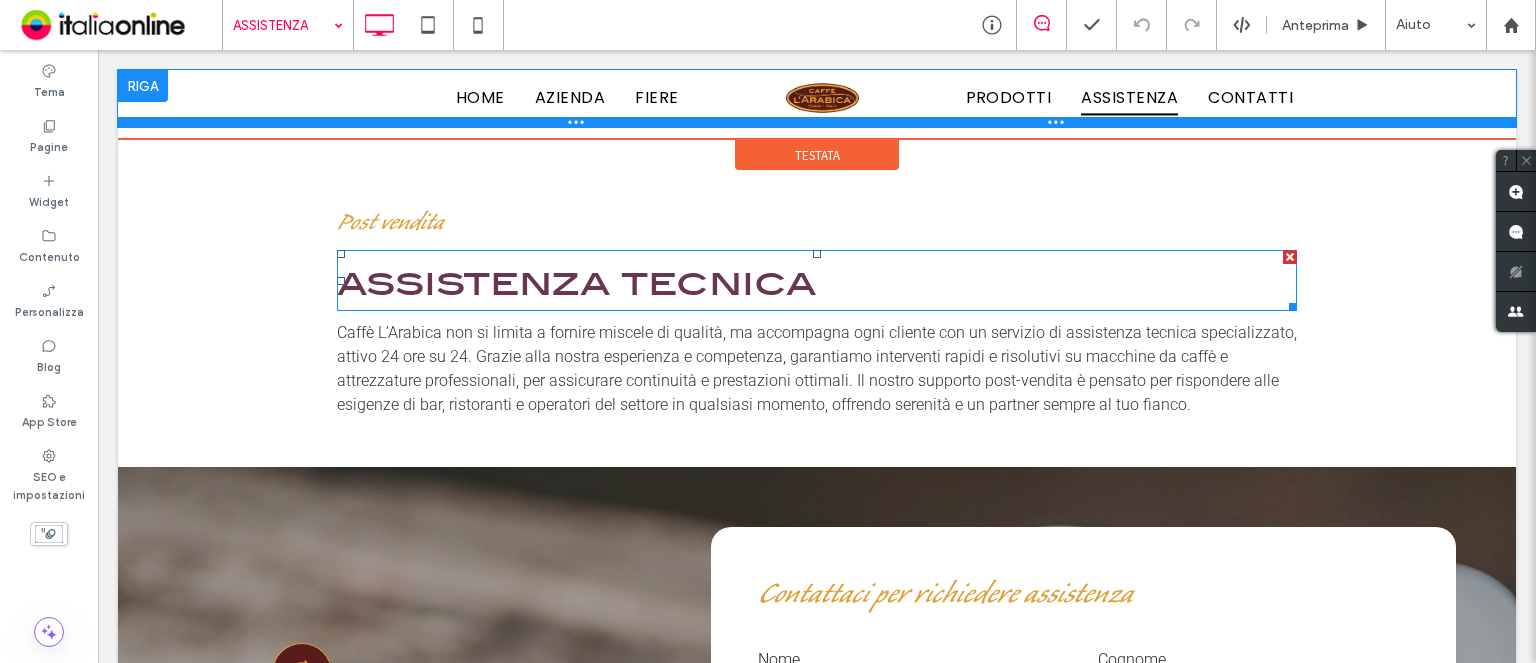 scroll, scrollTop: 600, scrollLeft: 0, axis: vertical 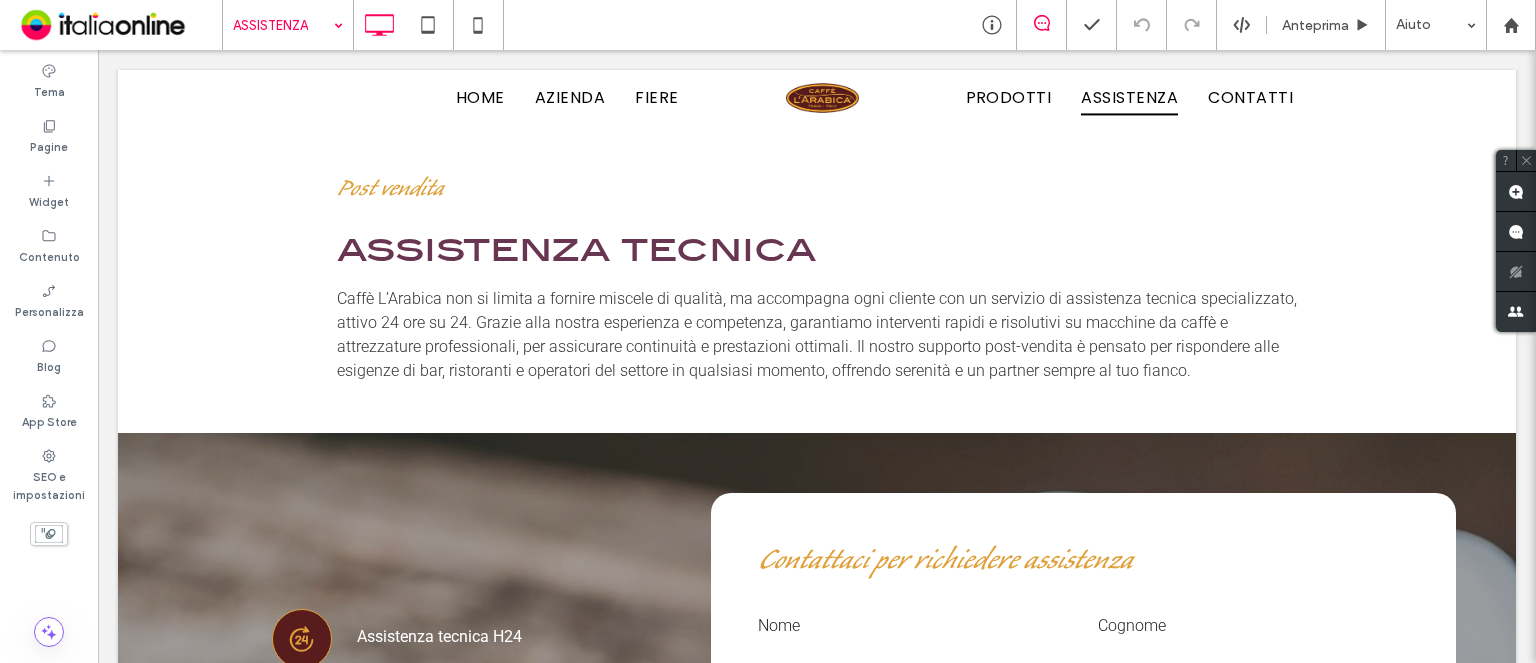 click at bounding box center (283, 25) 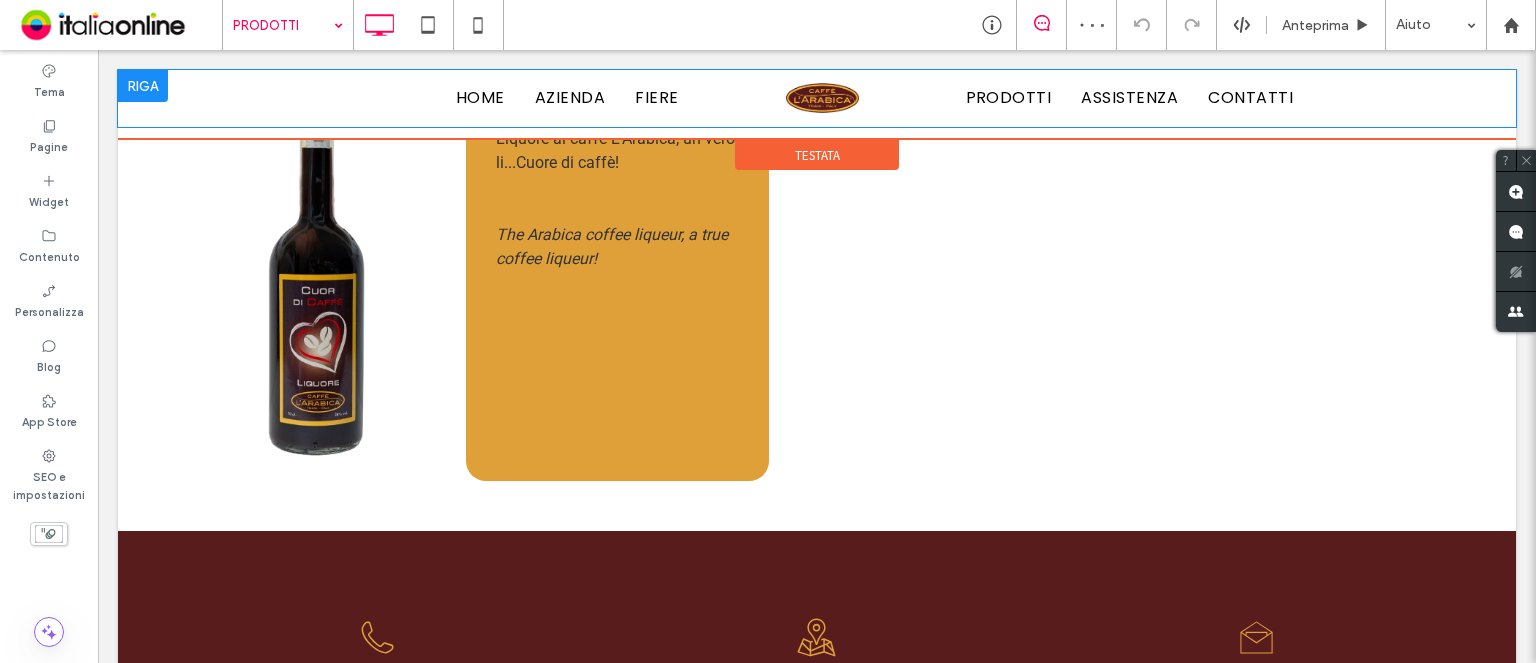 scroll, scrollTop: 3672, scrollLeft: 0, axis: vertical 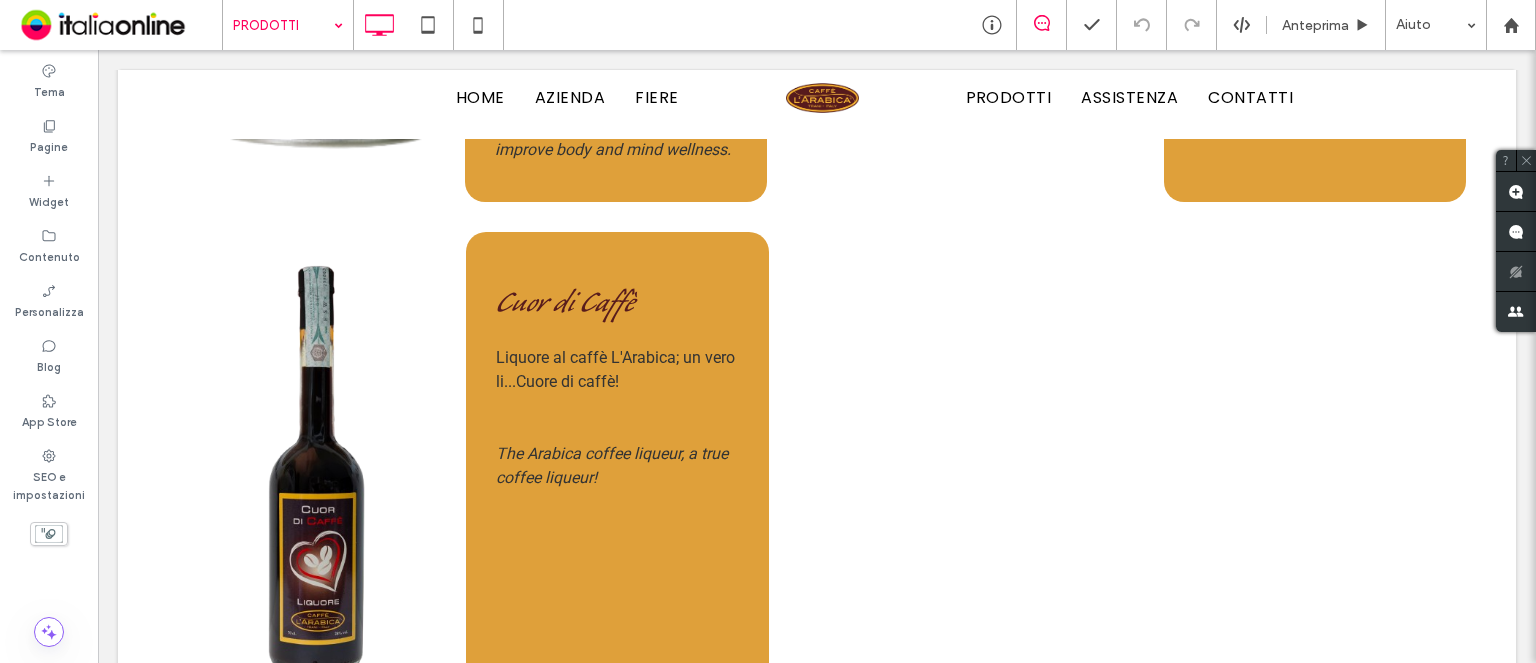 click at bounding box center [283, 25] 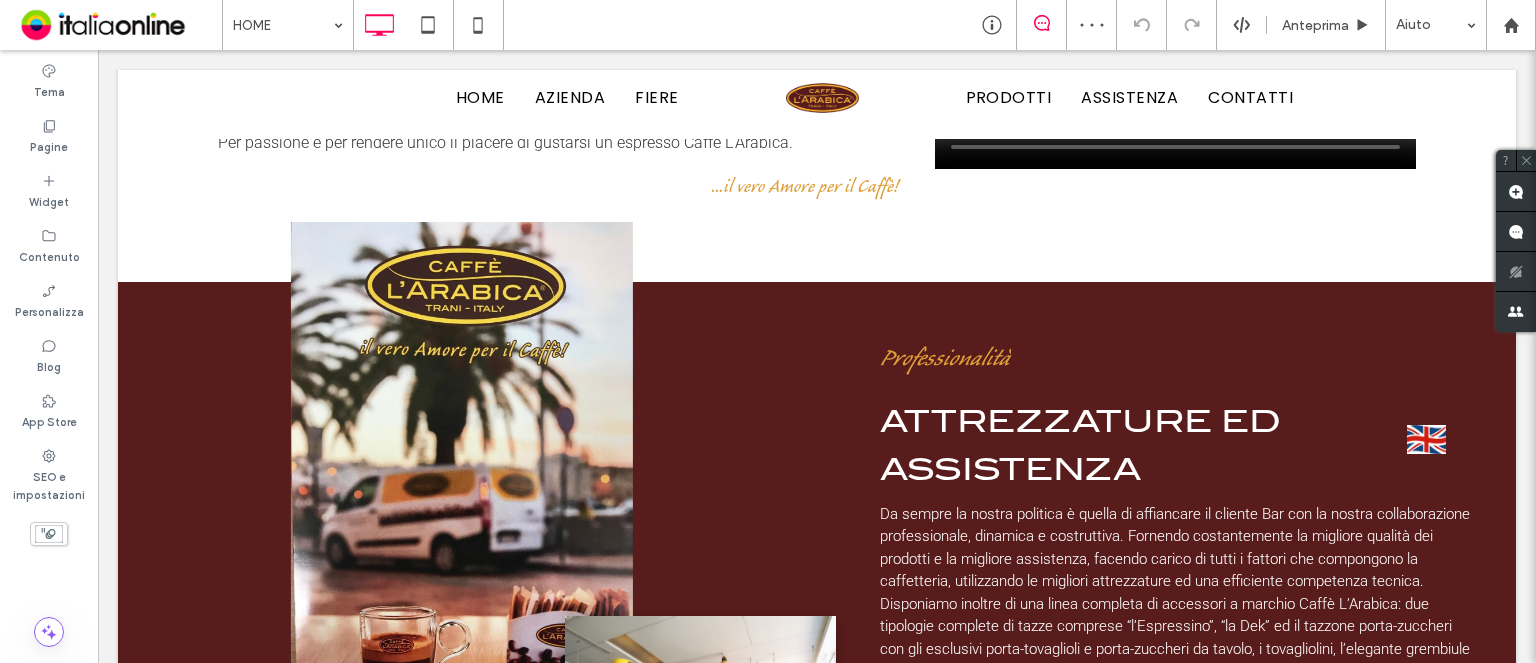 scroll, scrollTop: 1600, scrollLeft: 0, axis: vertical 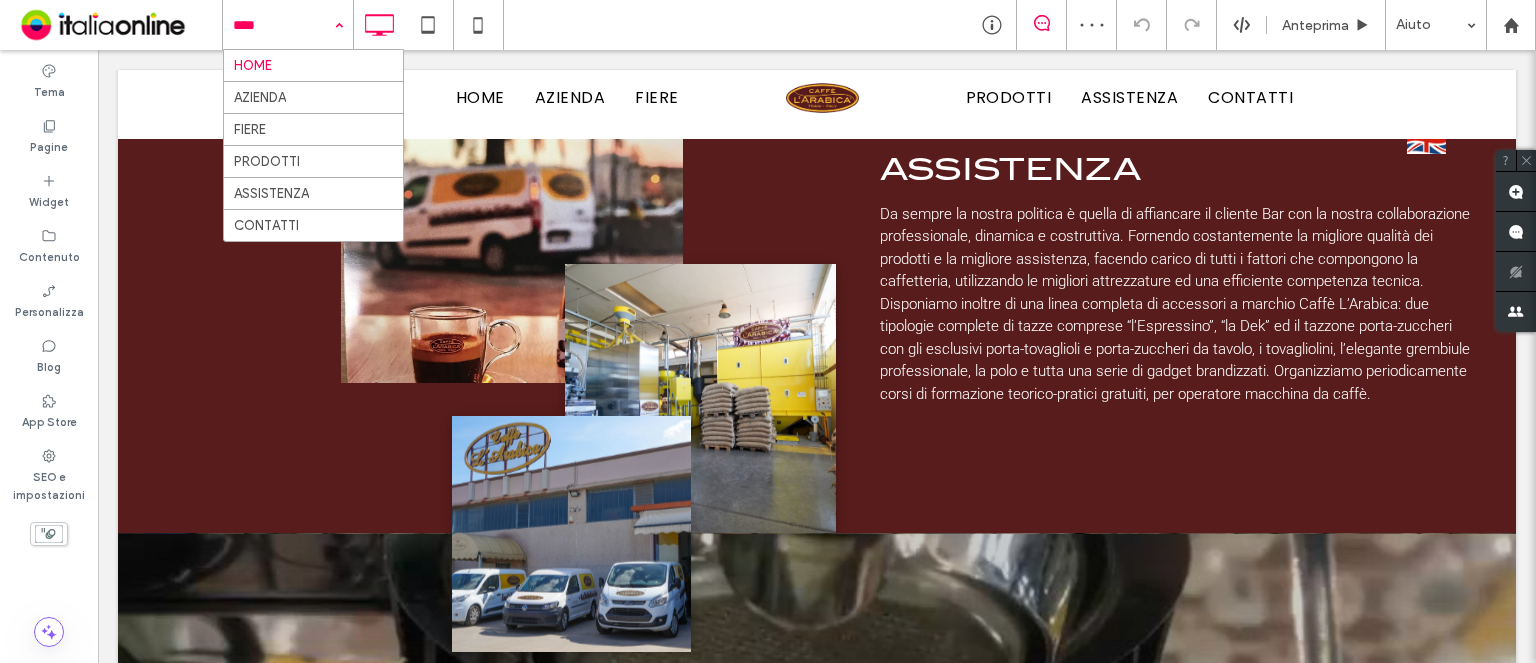 drag, startPoint x: 327, startPoint y: 39, endPoint x: 323, endPoint y: 52, distance: 13.601471 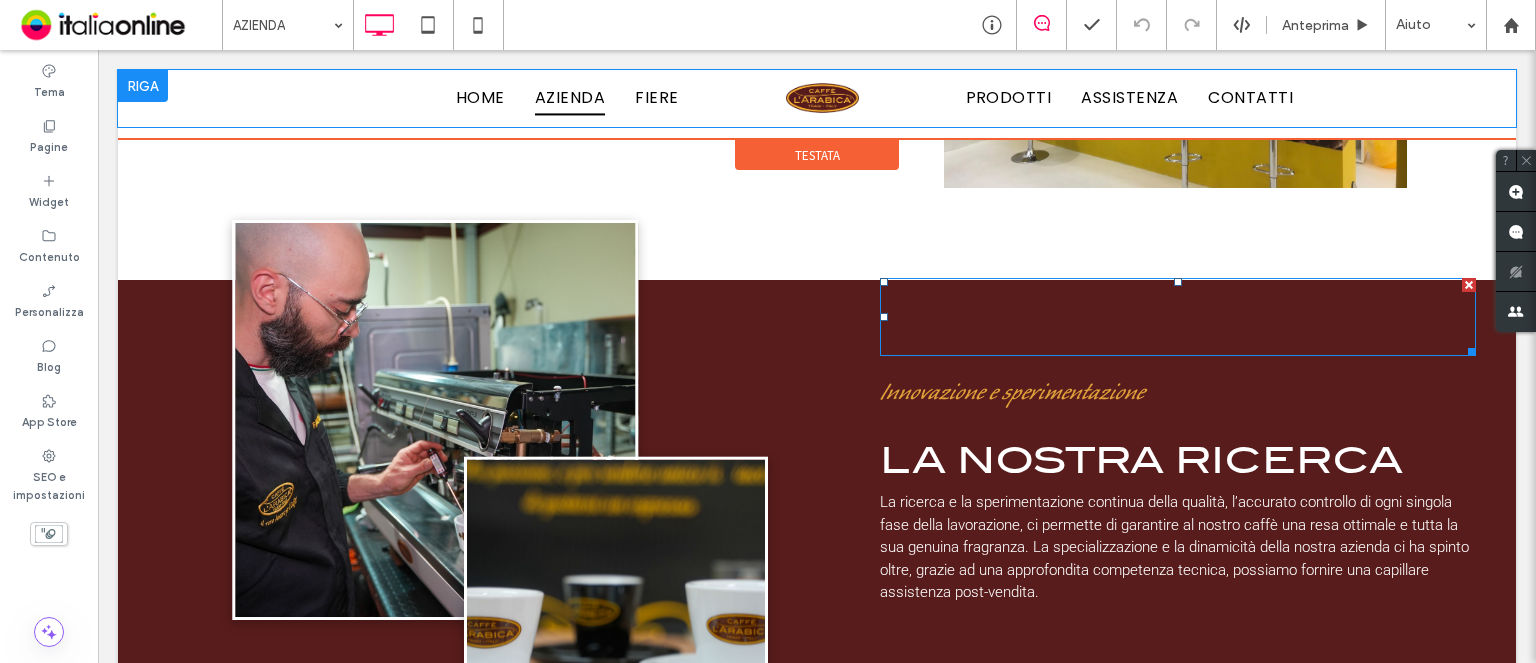 scroll, scrollTop: 1000, scrollLeft: 0, axis: vertical 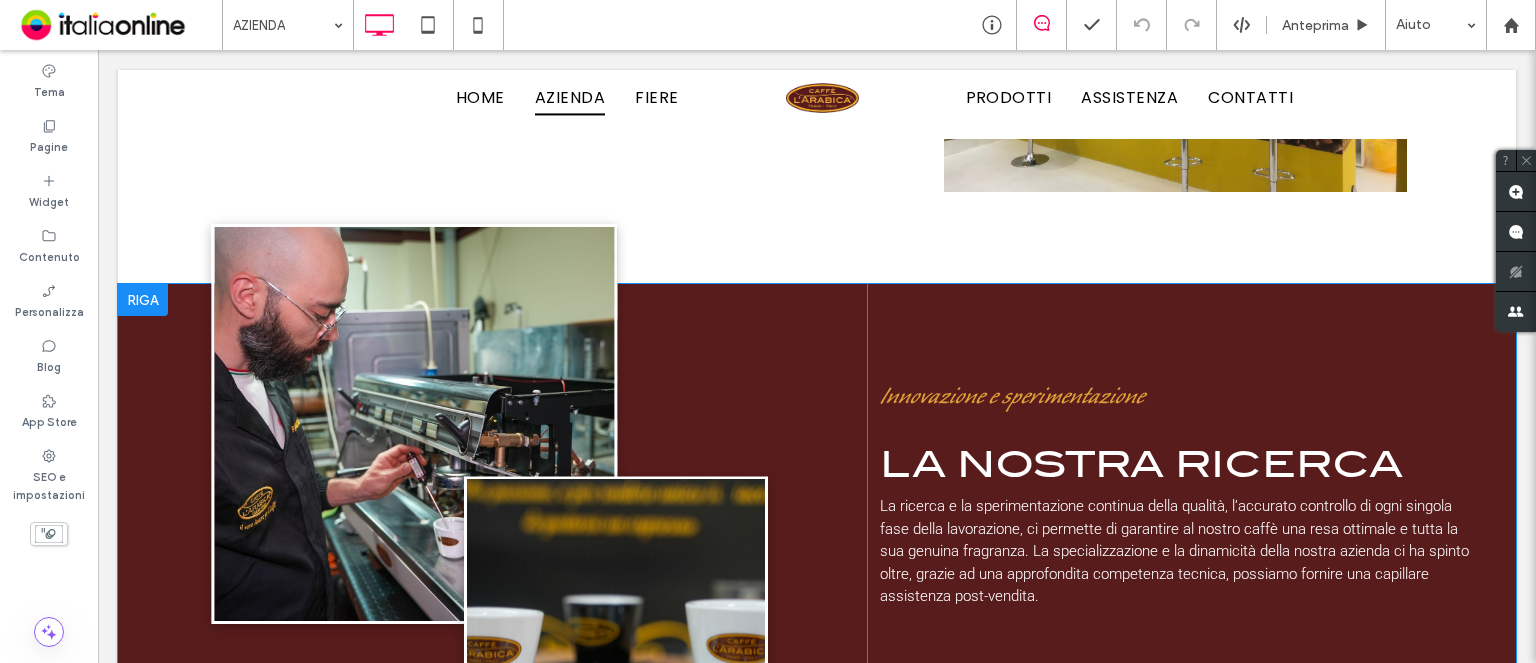 click on "Click To Paste" at bounding box center (414, 424) 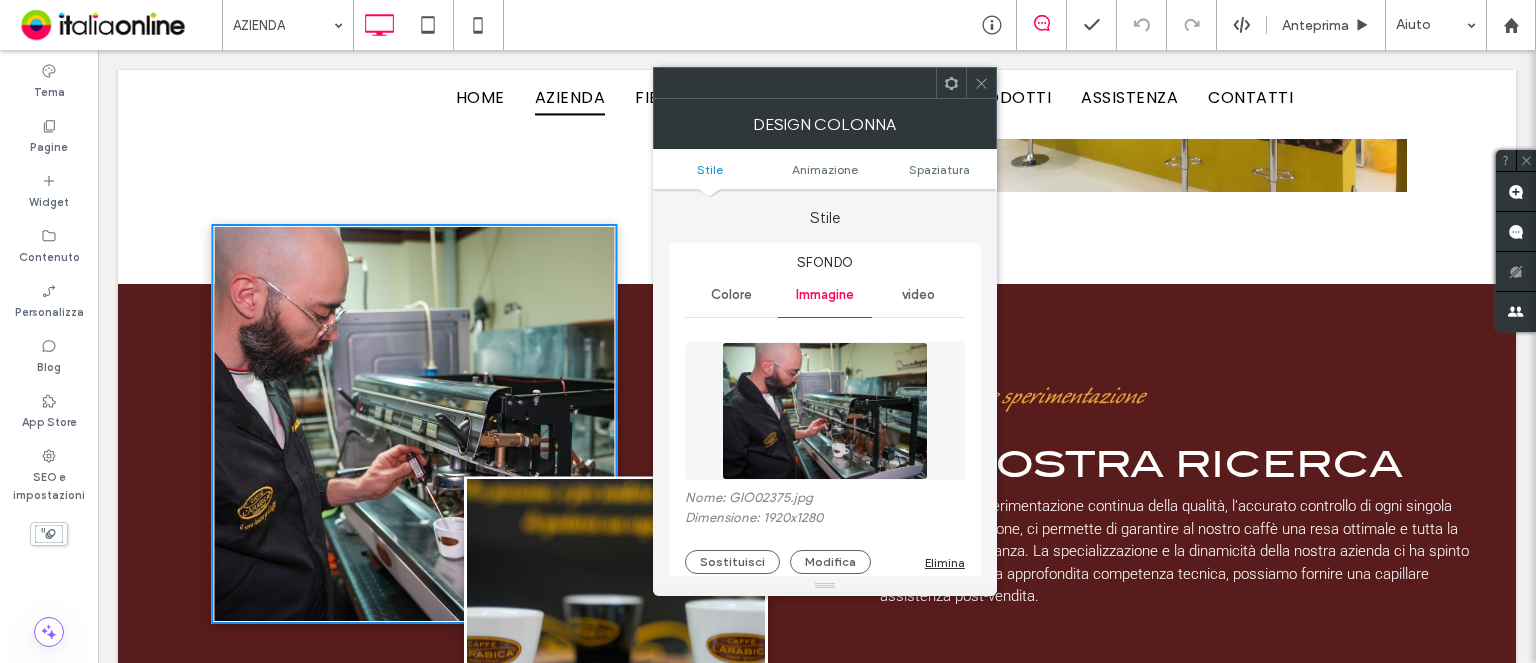 scroll, scrollTop: 100, scrollLeft: 0, axis: vertical 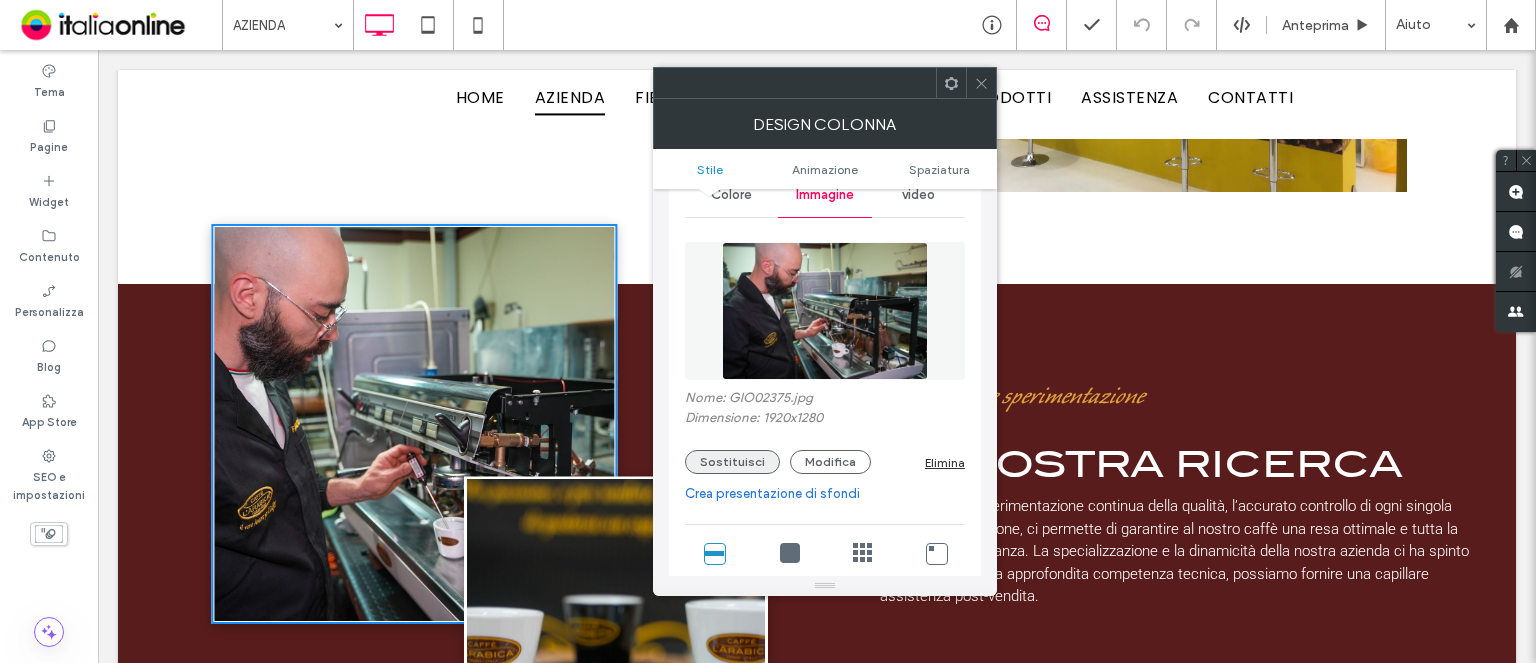 click on "Sostituisci" at bounding box center [732, 462] 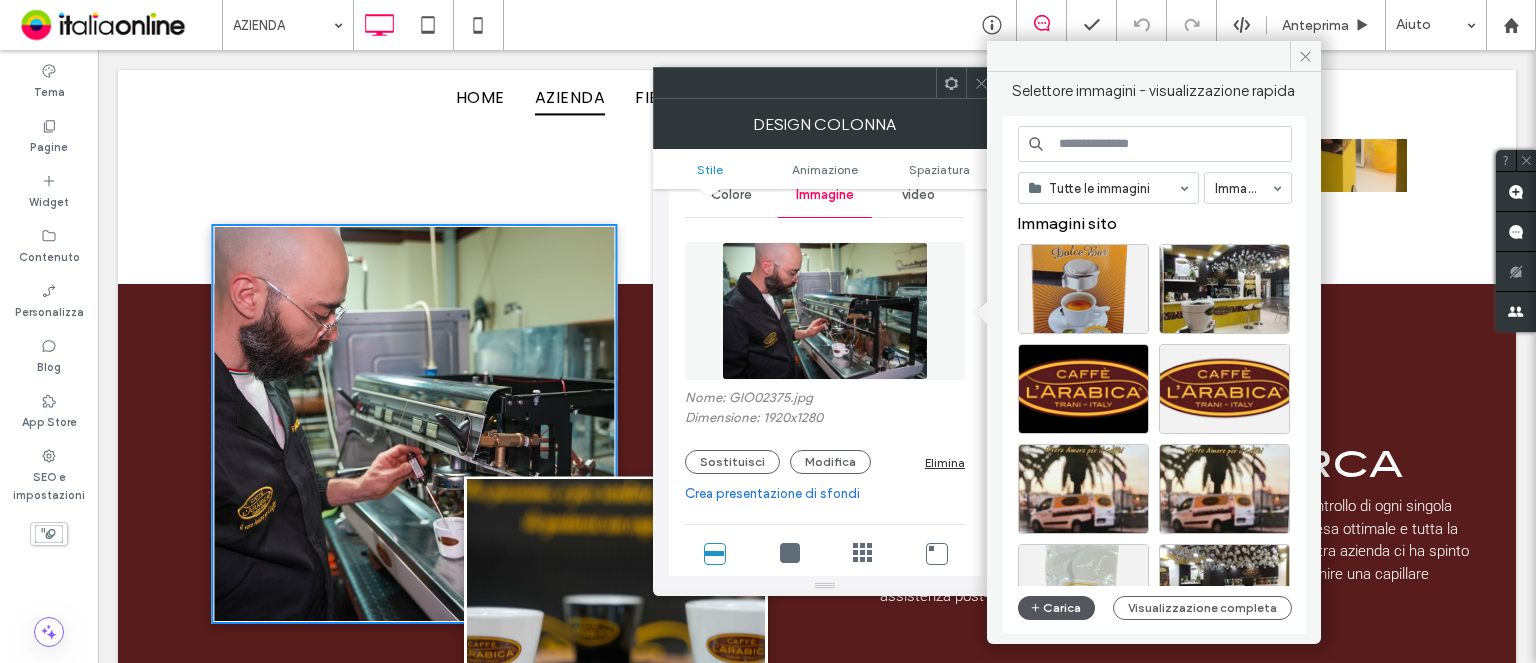 click on "Carica" at bounding box center (1057, 608) 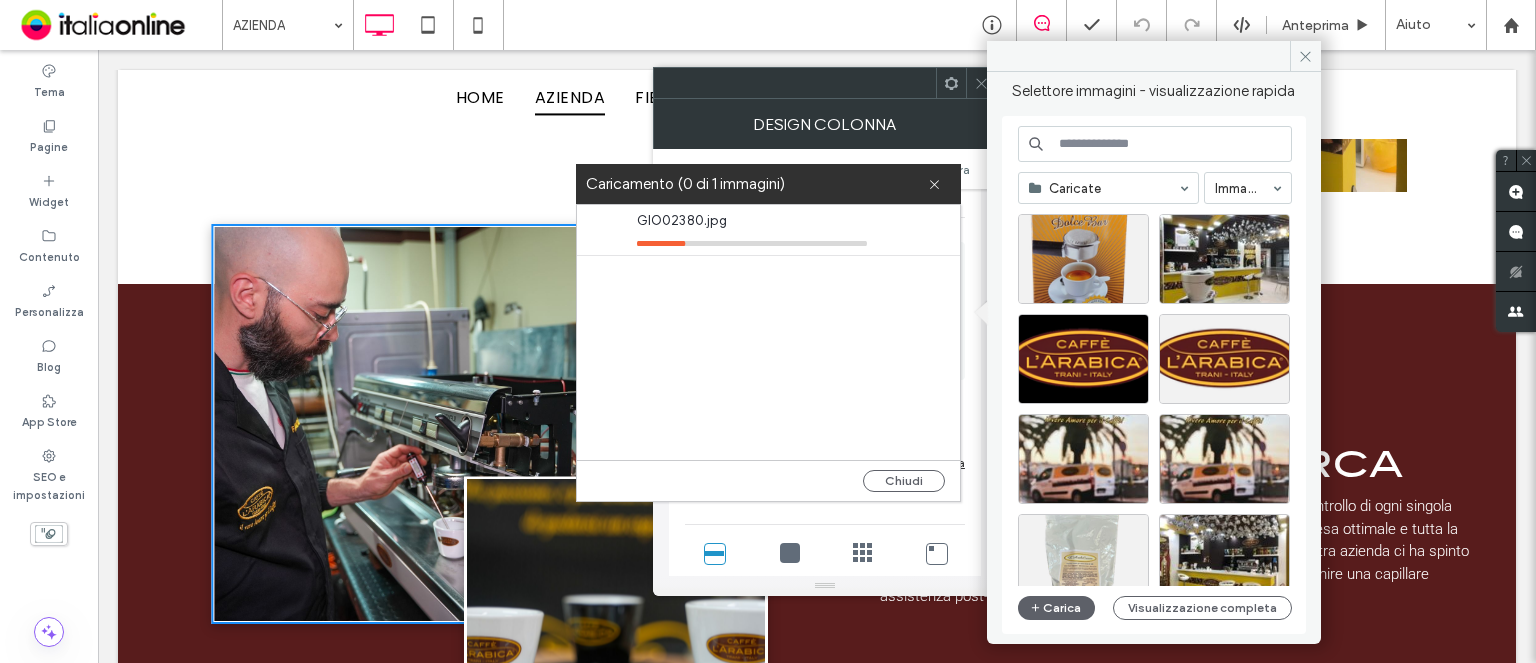 type 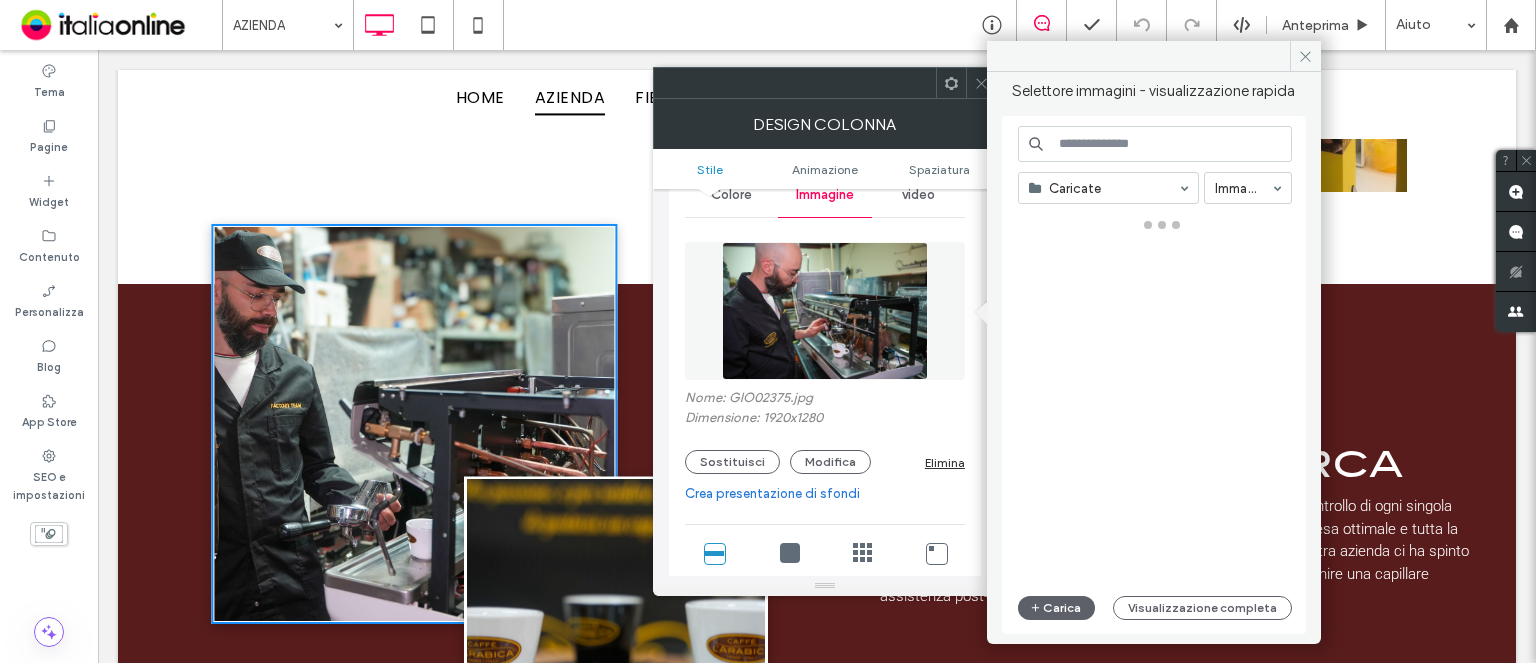 type on "*" 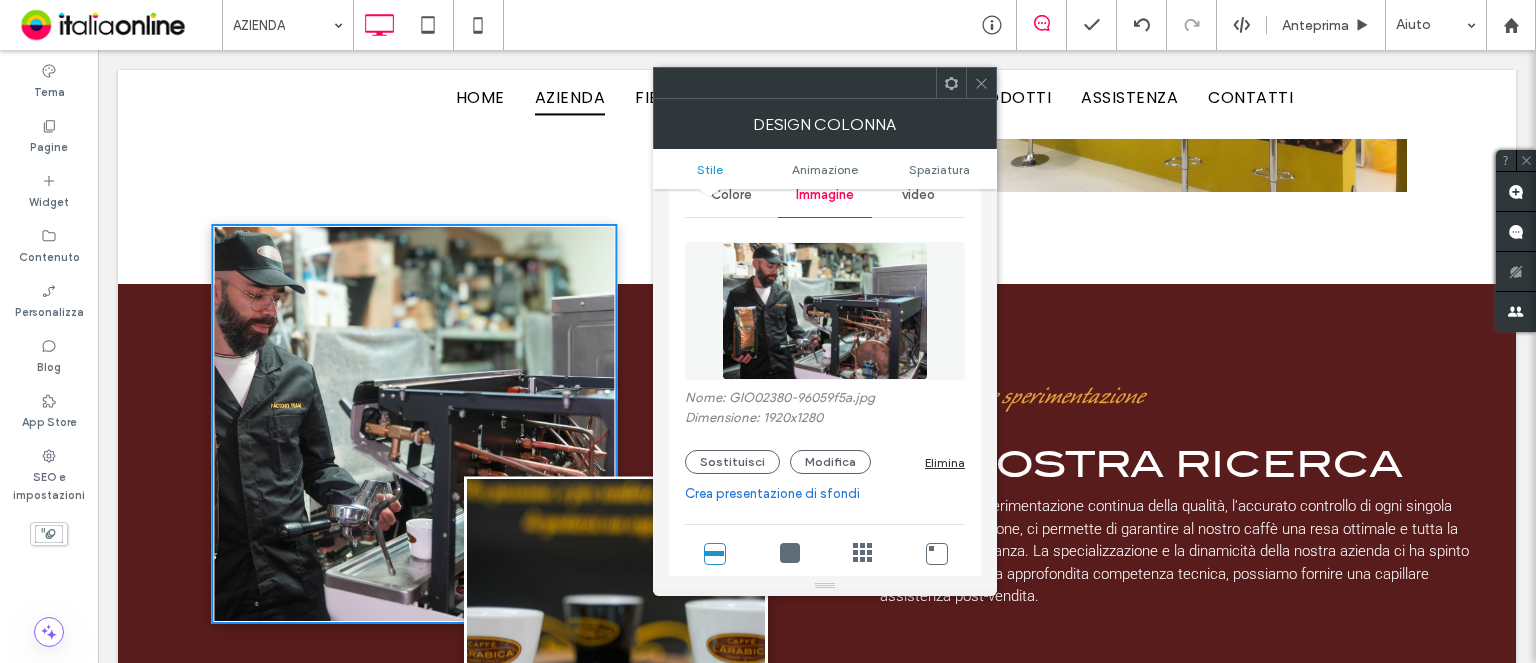 click 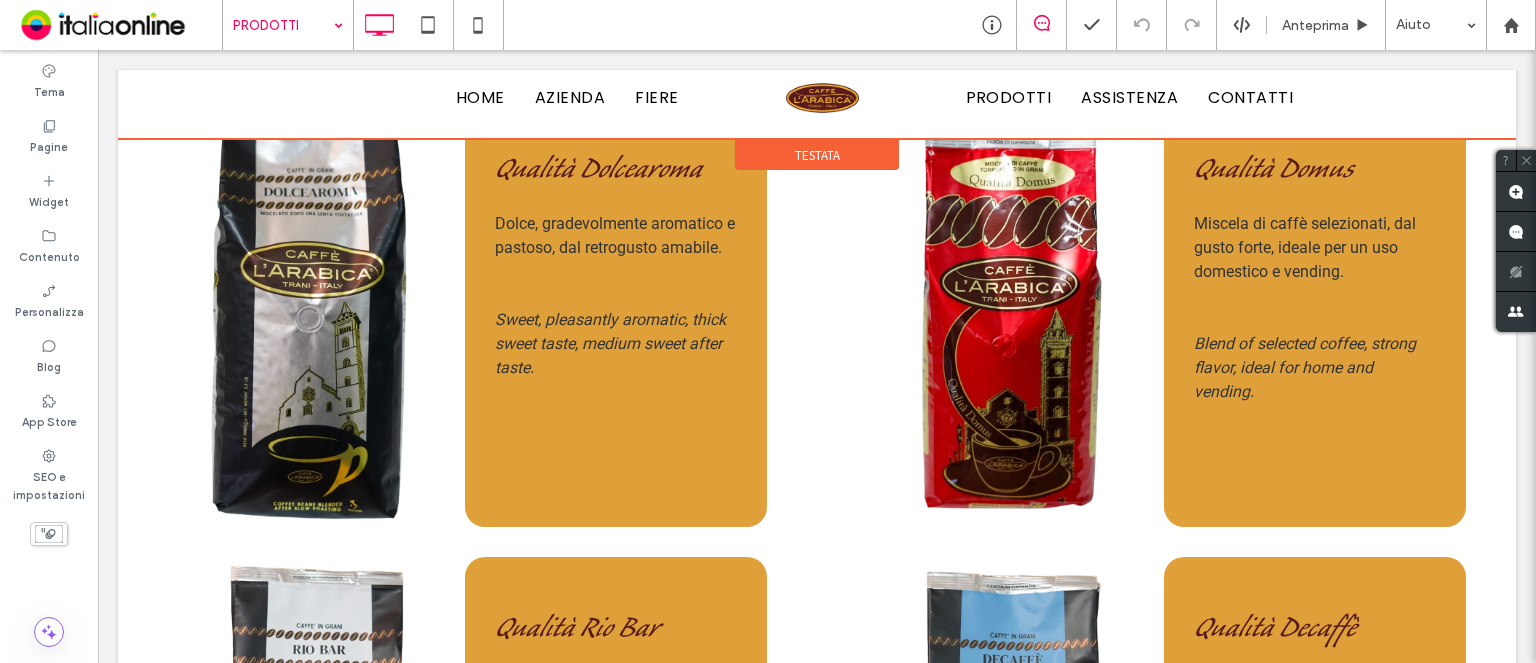 scroll, scrollTop: 1200, scrollLeft: 0, axis: vertical 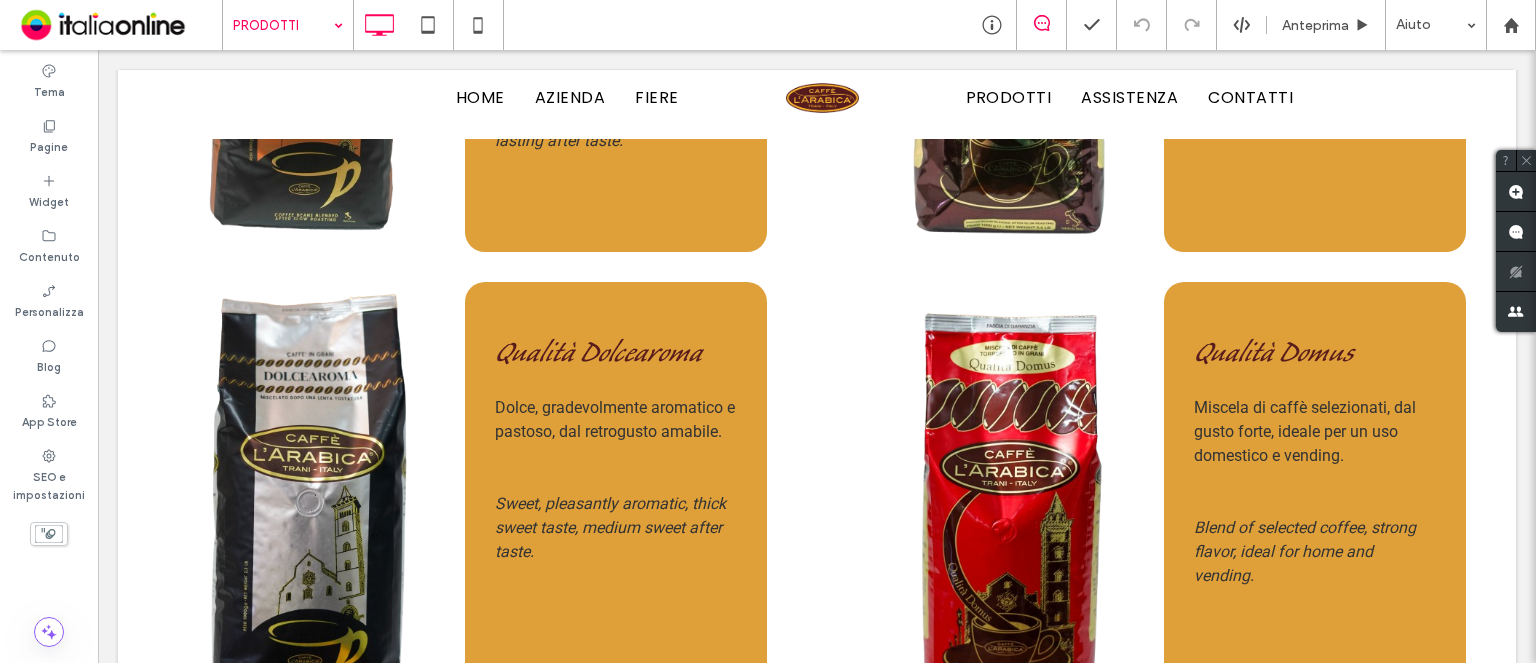 click at bounding box center (283, 25) 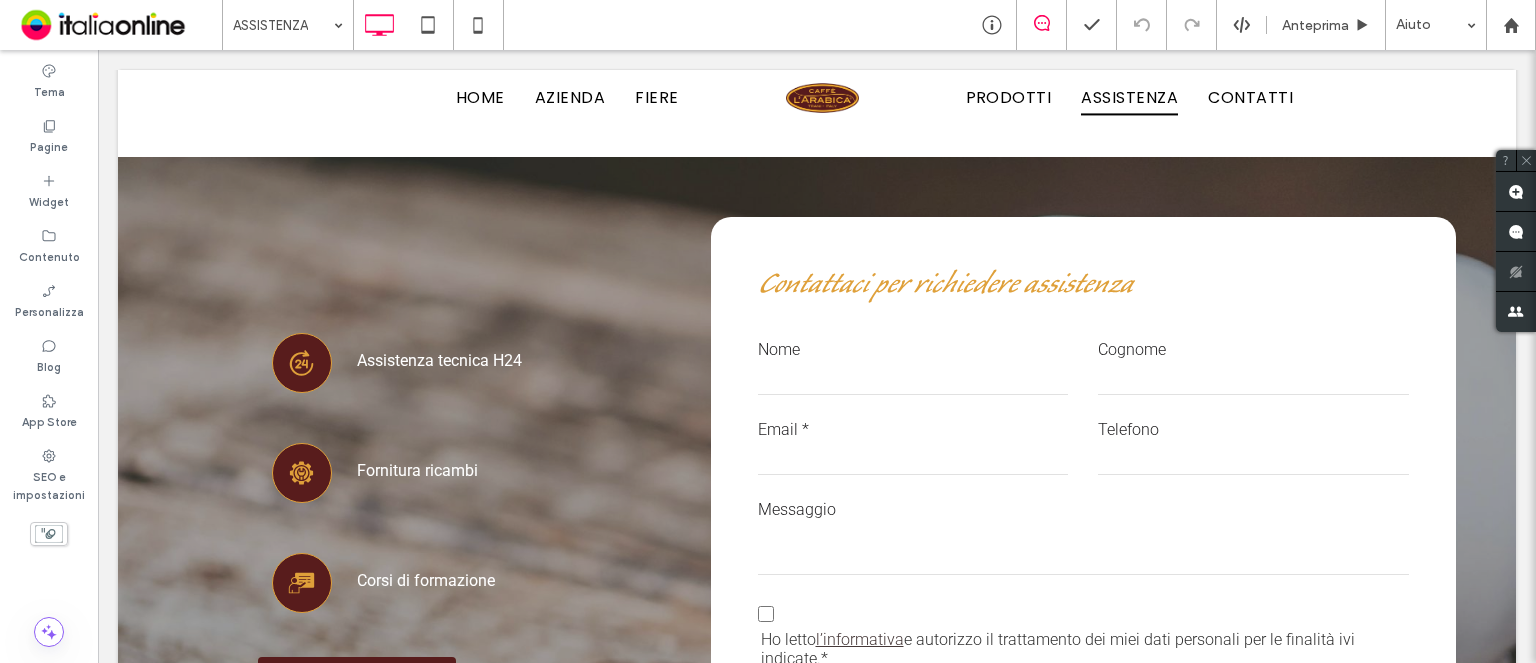 scroll, scrollTop: 1000, scrollLeft: 0, axis: vertical 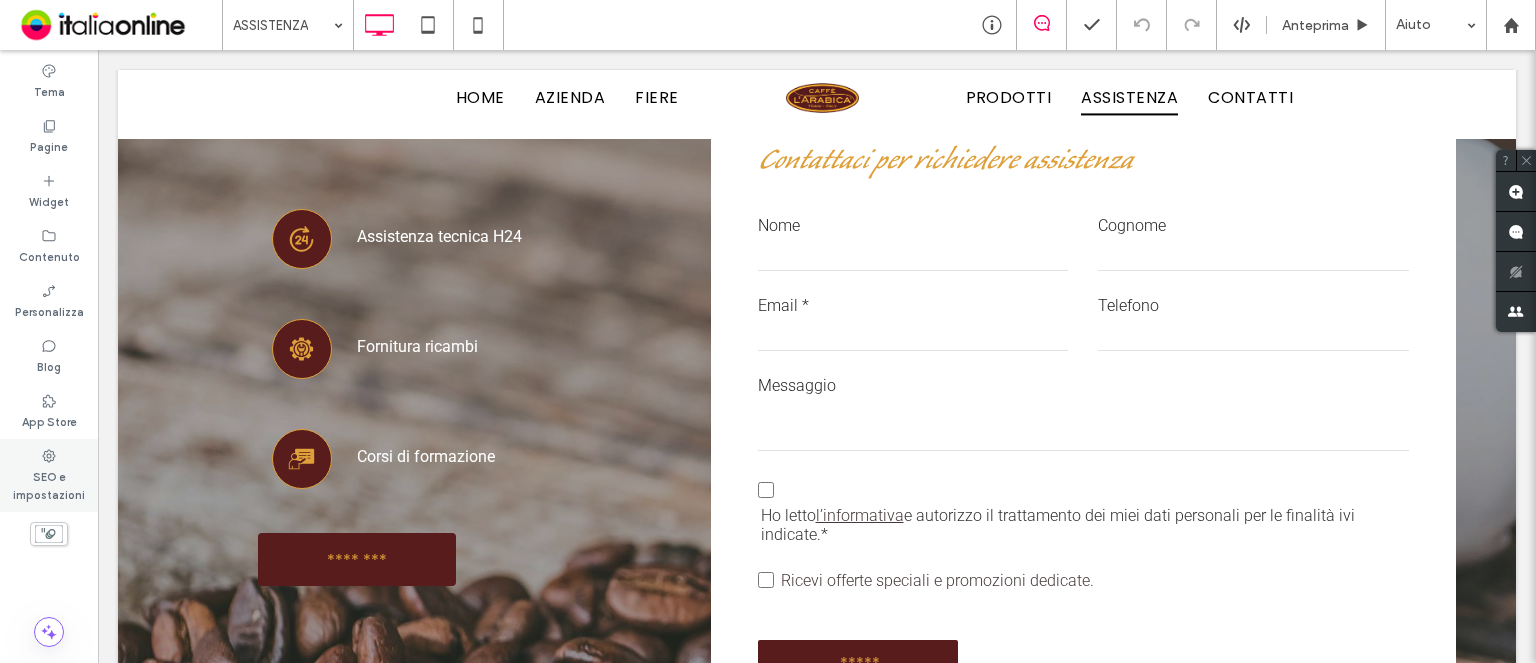 click on "SEO e impostazioni" at bounding box center (49, 484) 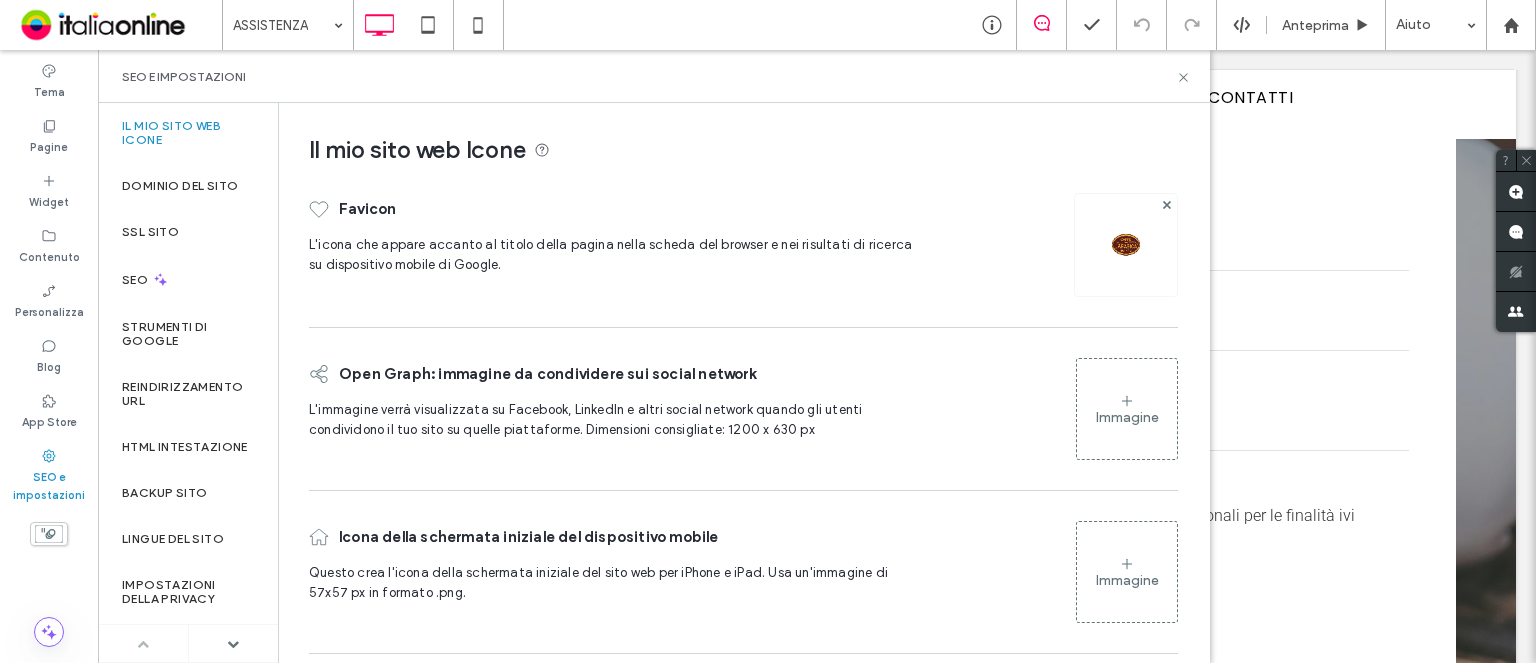 scroll, scrollTop: 1, scrollLeft: 0, axis: vertical 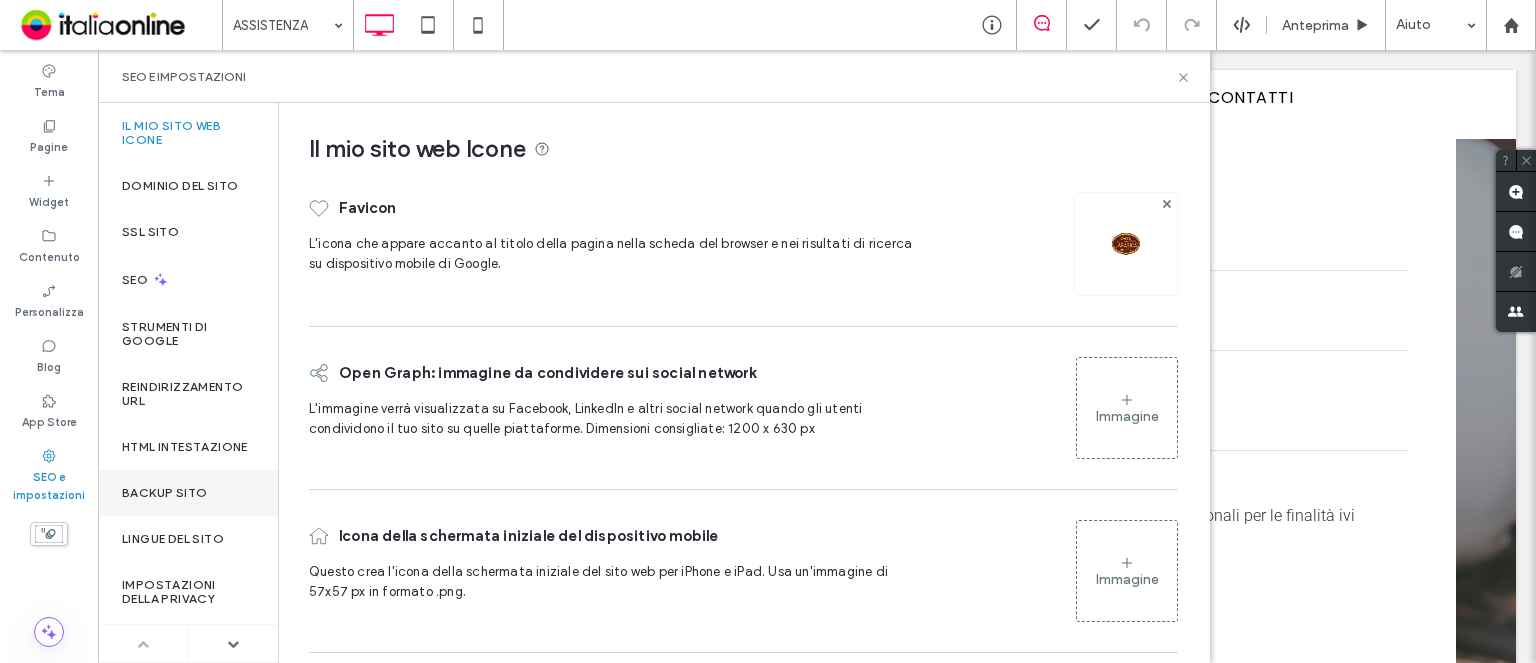 click on "Backup sito" at bounding box center [188, 493] 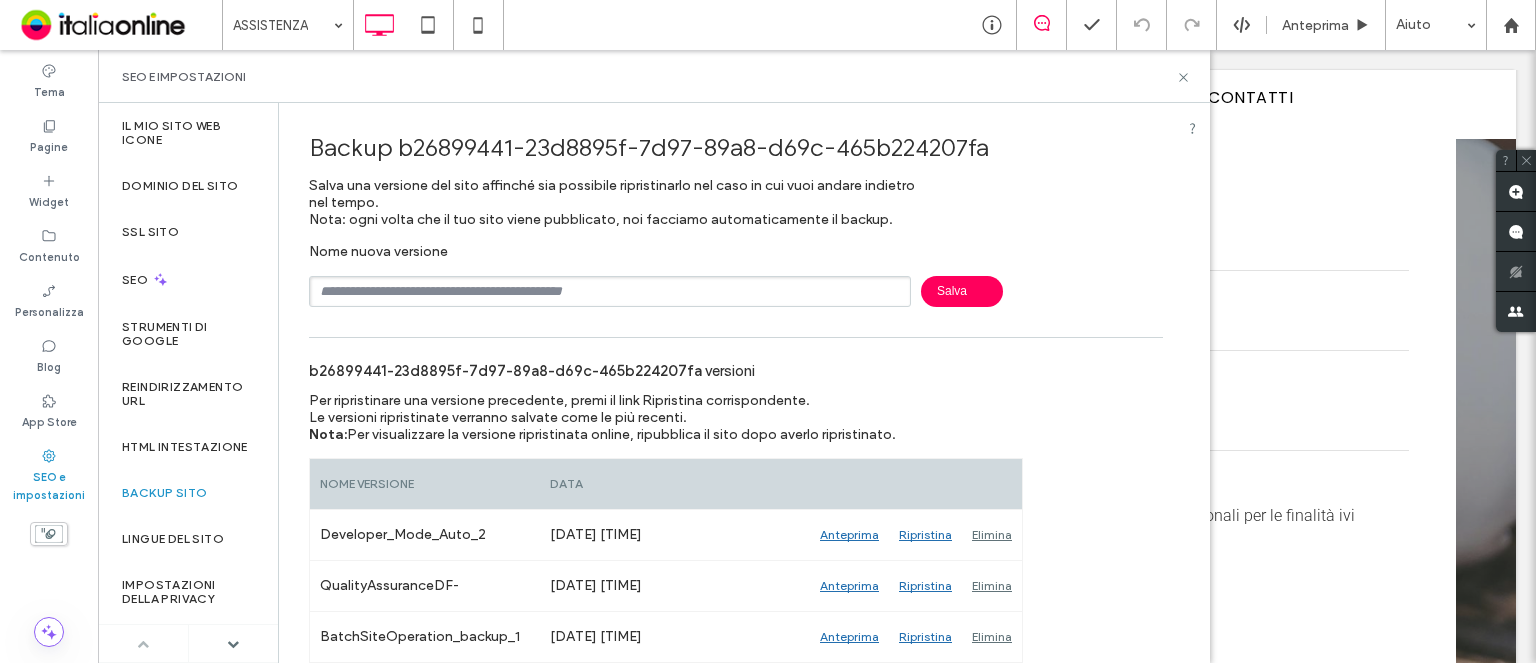 click at bounding box center (610, 291) 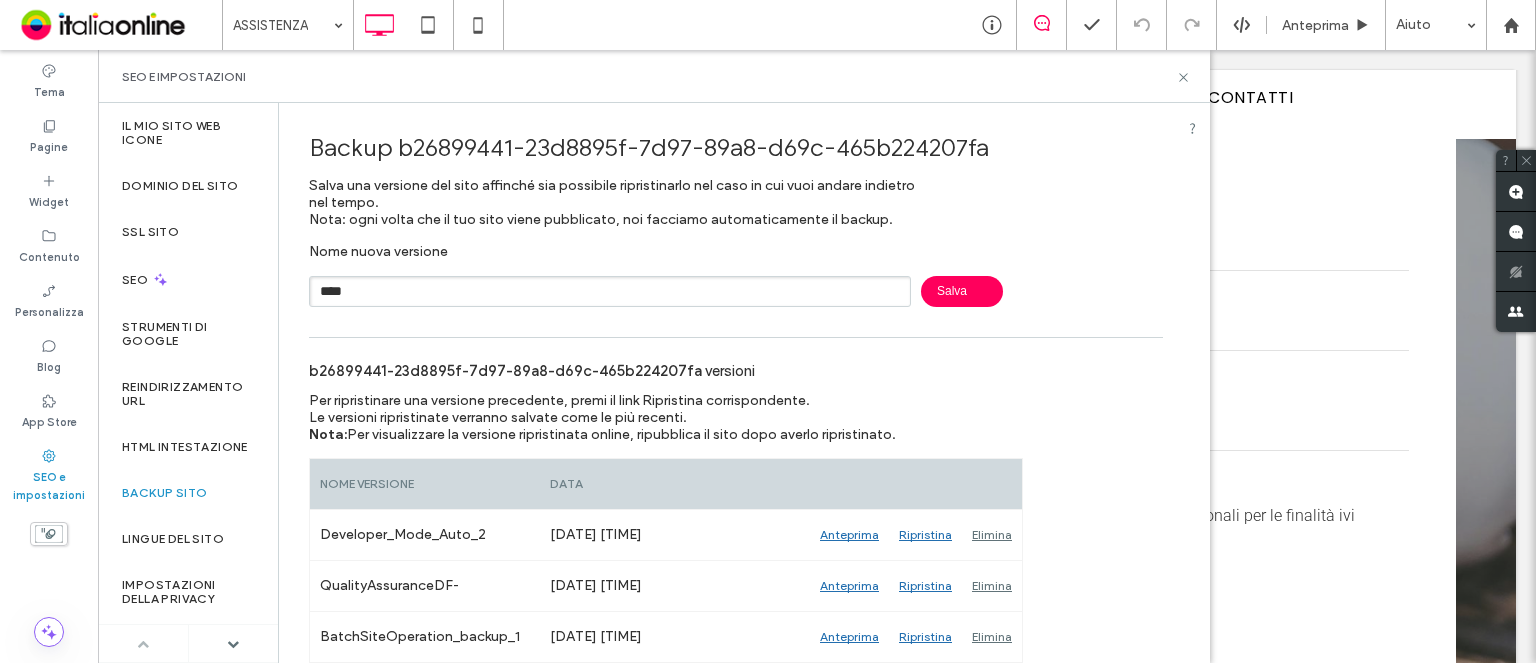 type on "****" 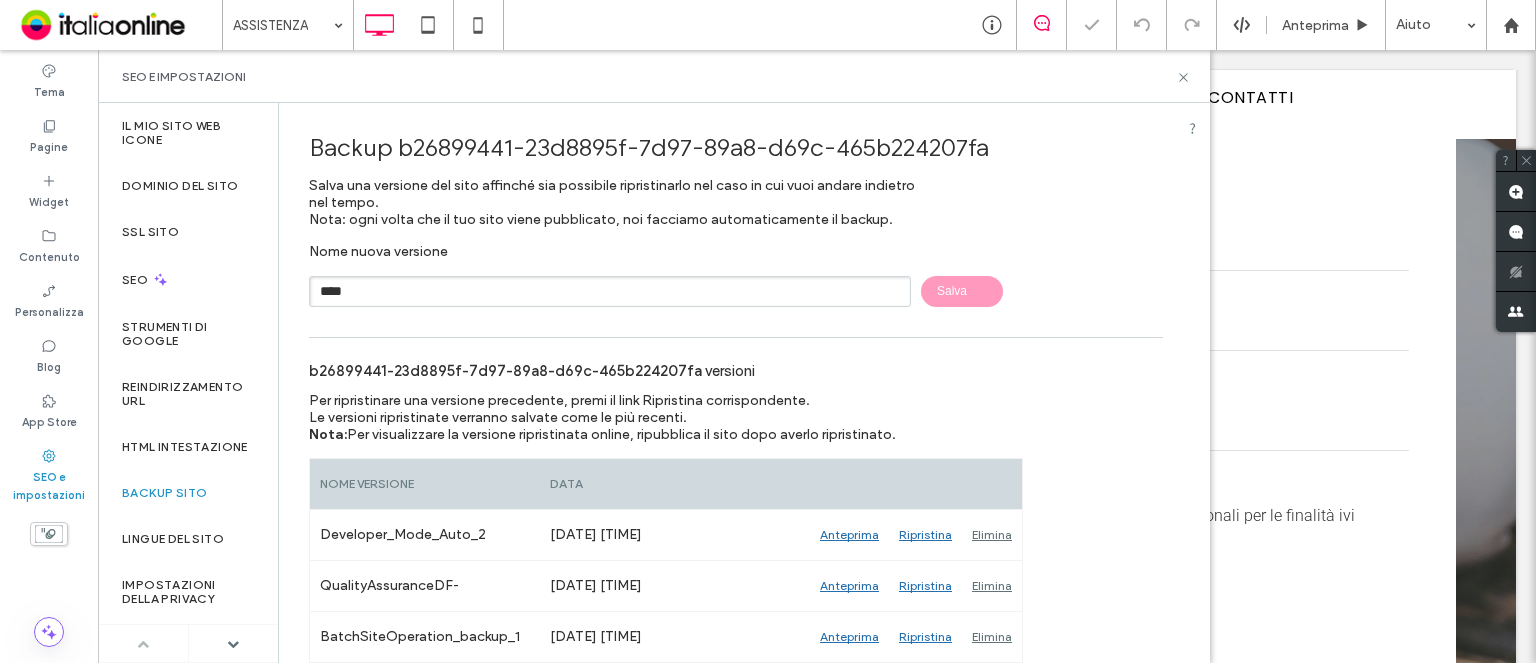 type 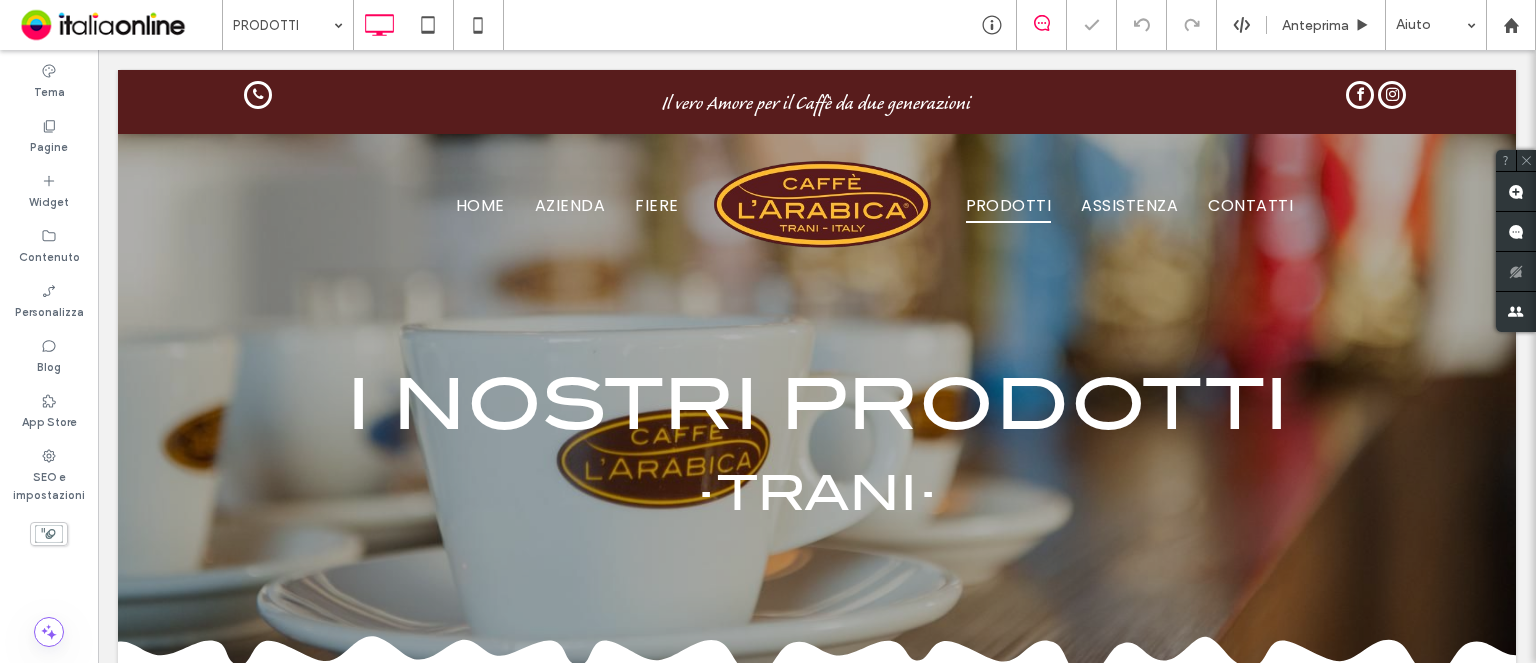 scroll, scrollTop: 100, scrollLeft: 0, axis: vertical 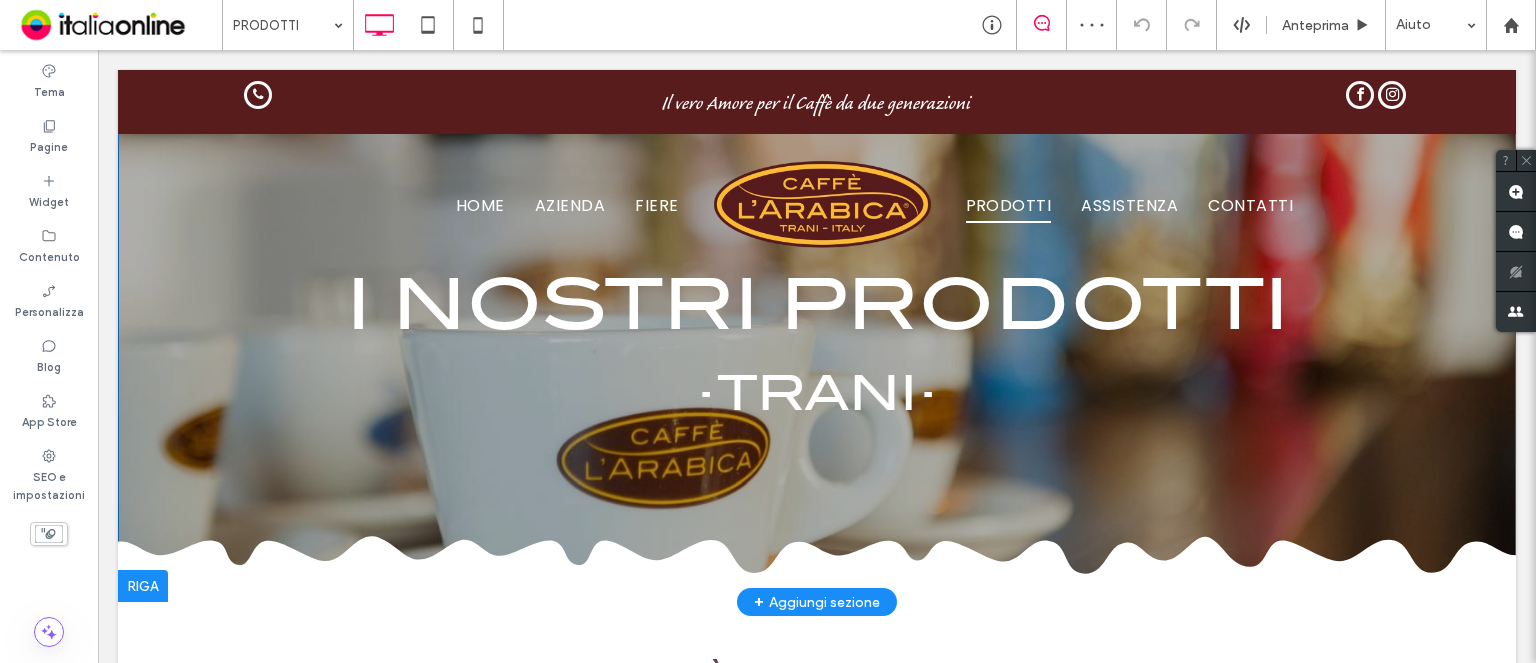 click at bounding box center (143, 586) 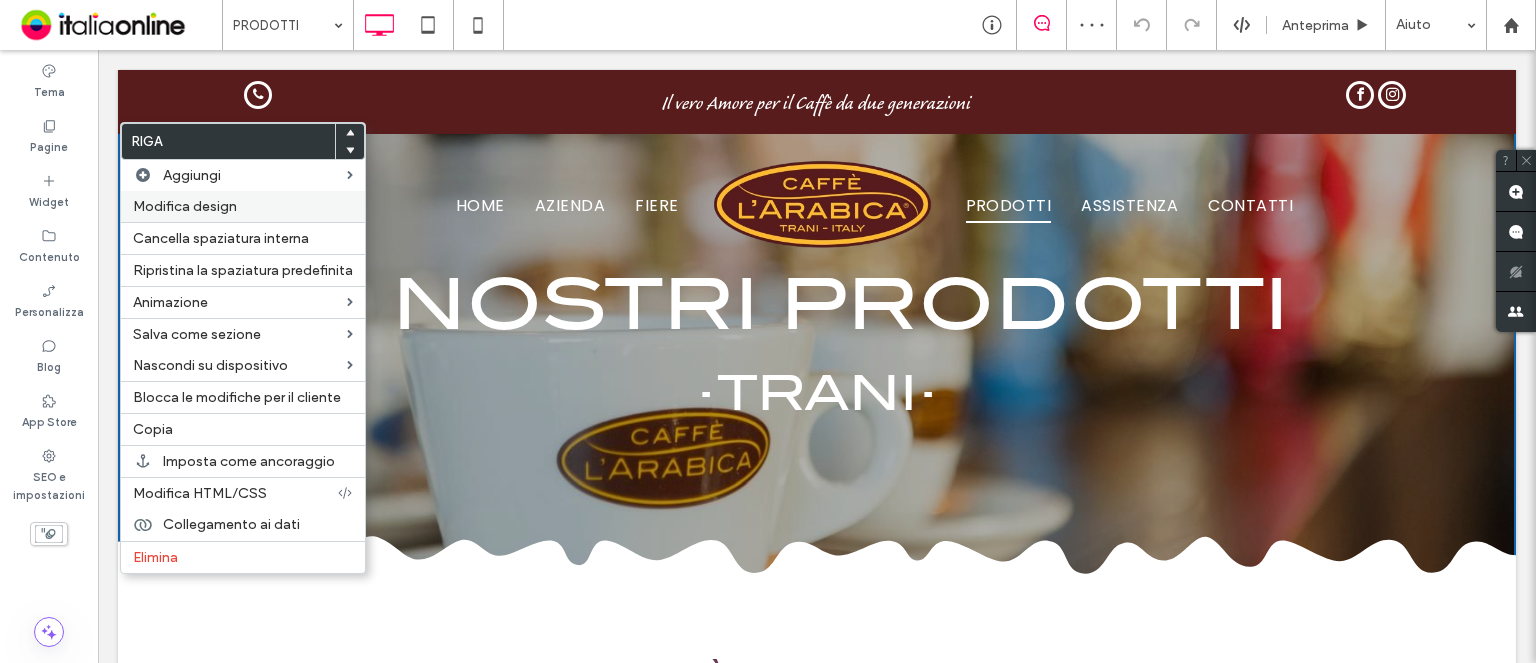 click on "Modifica design" at bounding box center (185, 206) 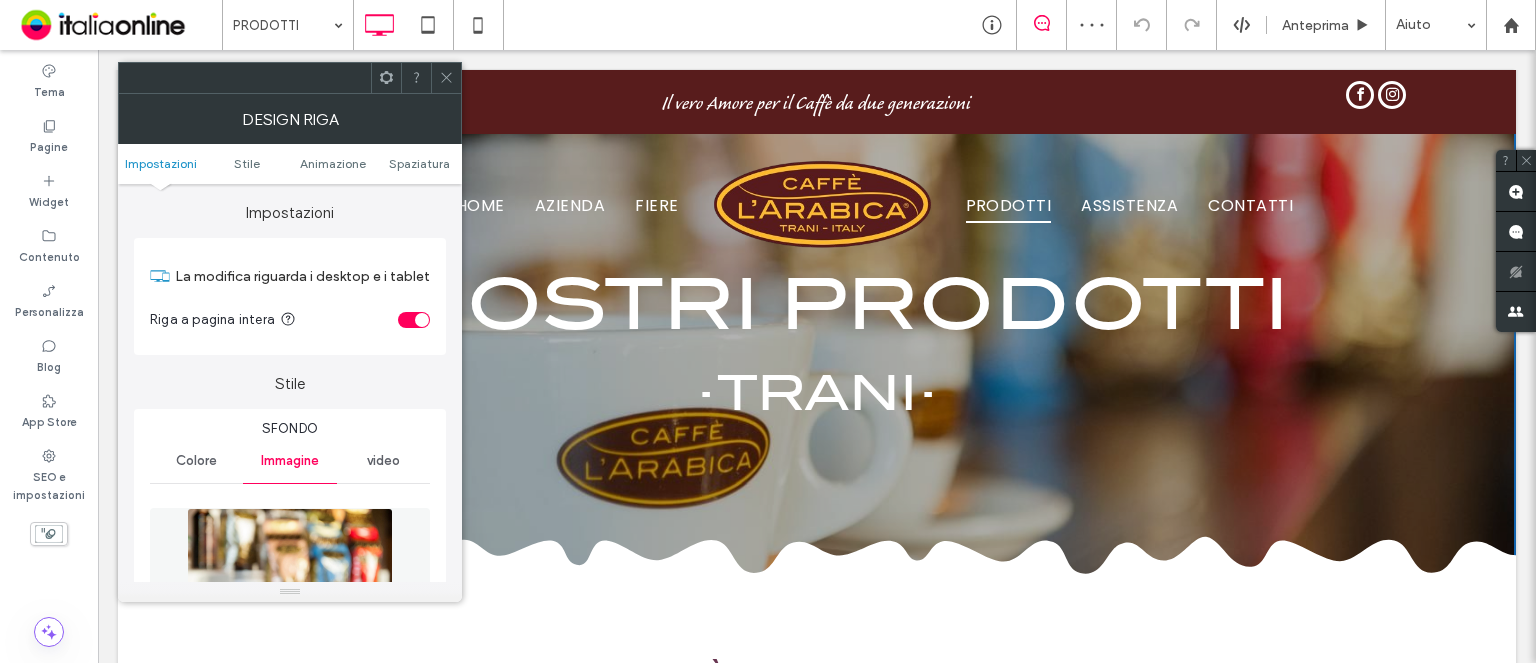 scroll, scrollTop: 0, scrollLeft: 0, axis: both 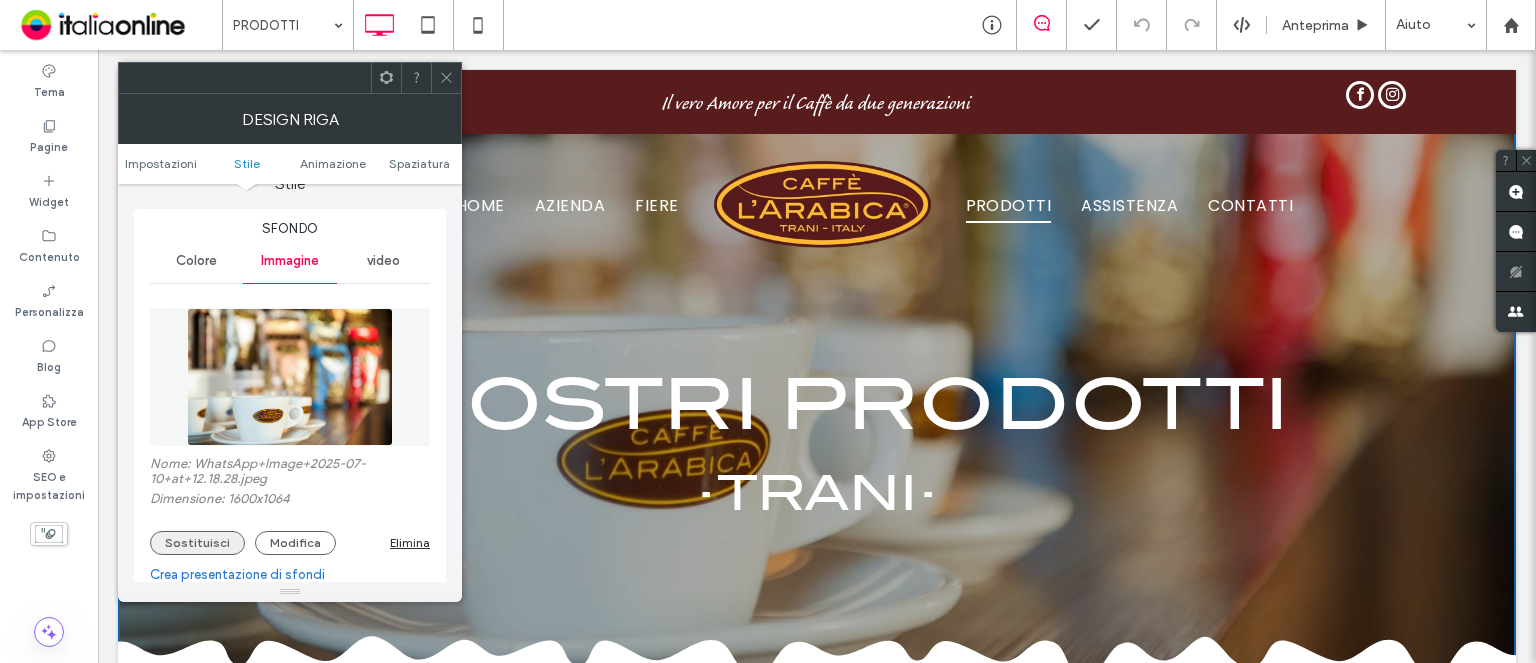 click on "Sostituisci" at bounding box center (197, 543) 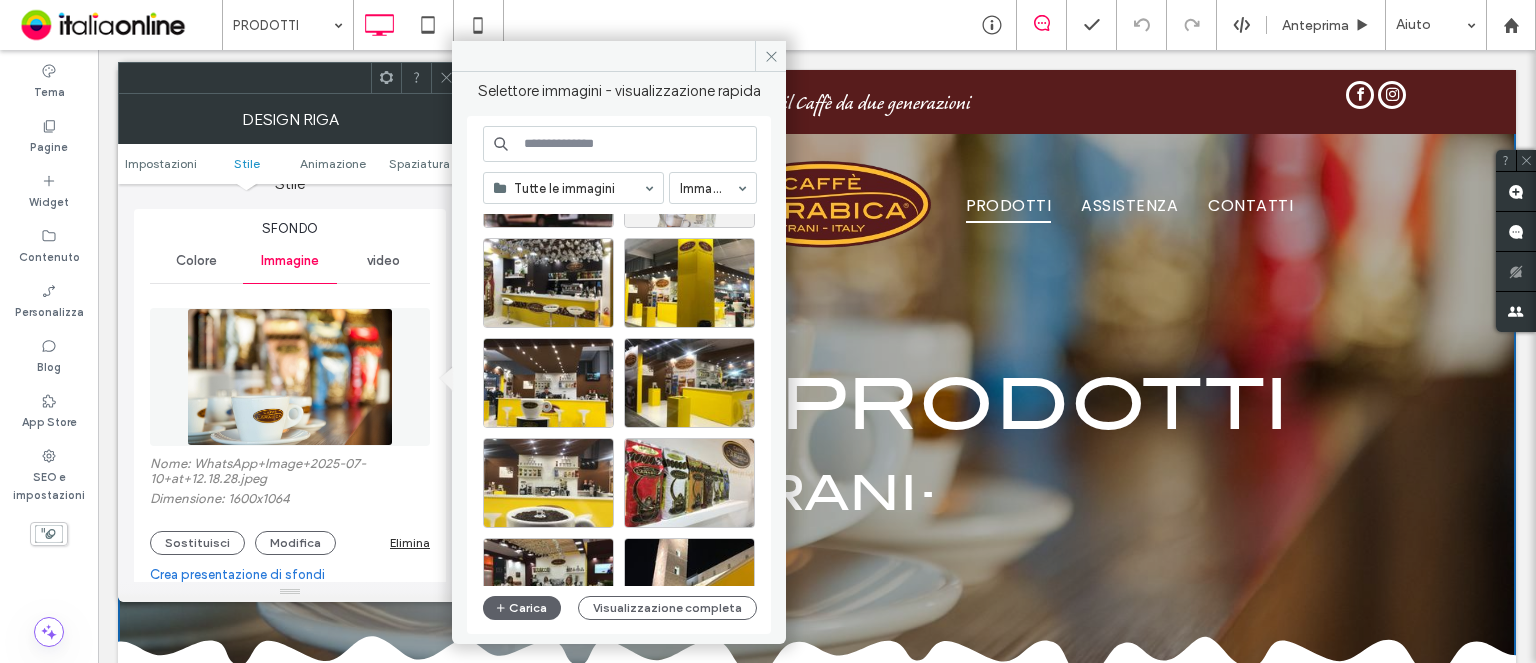 scroll, scrollTop: 419, scrollLeft: 0, axis: vertical 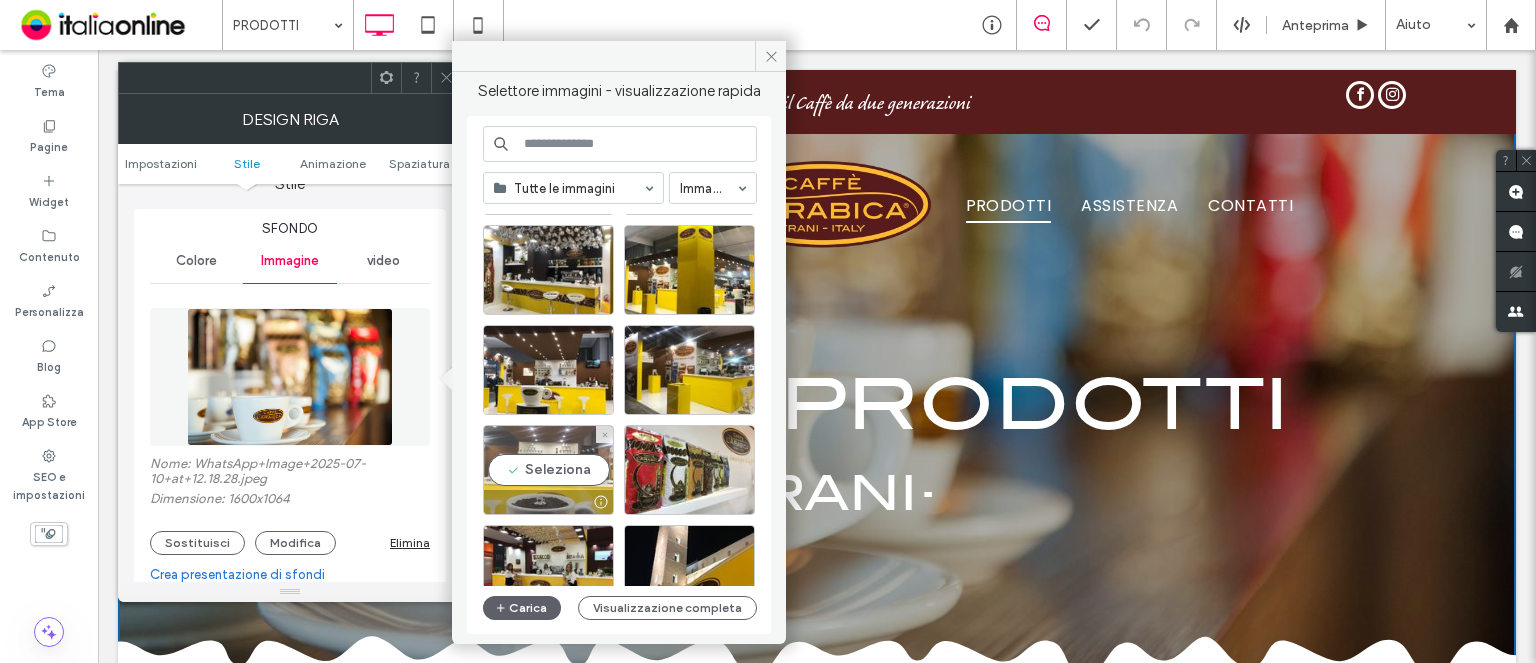 click on "Seleziona" at bounding box center (548, 470) 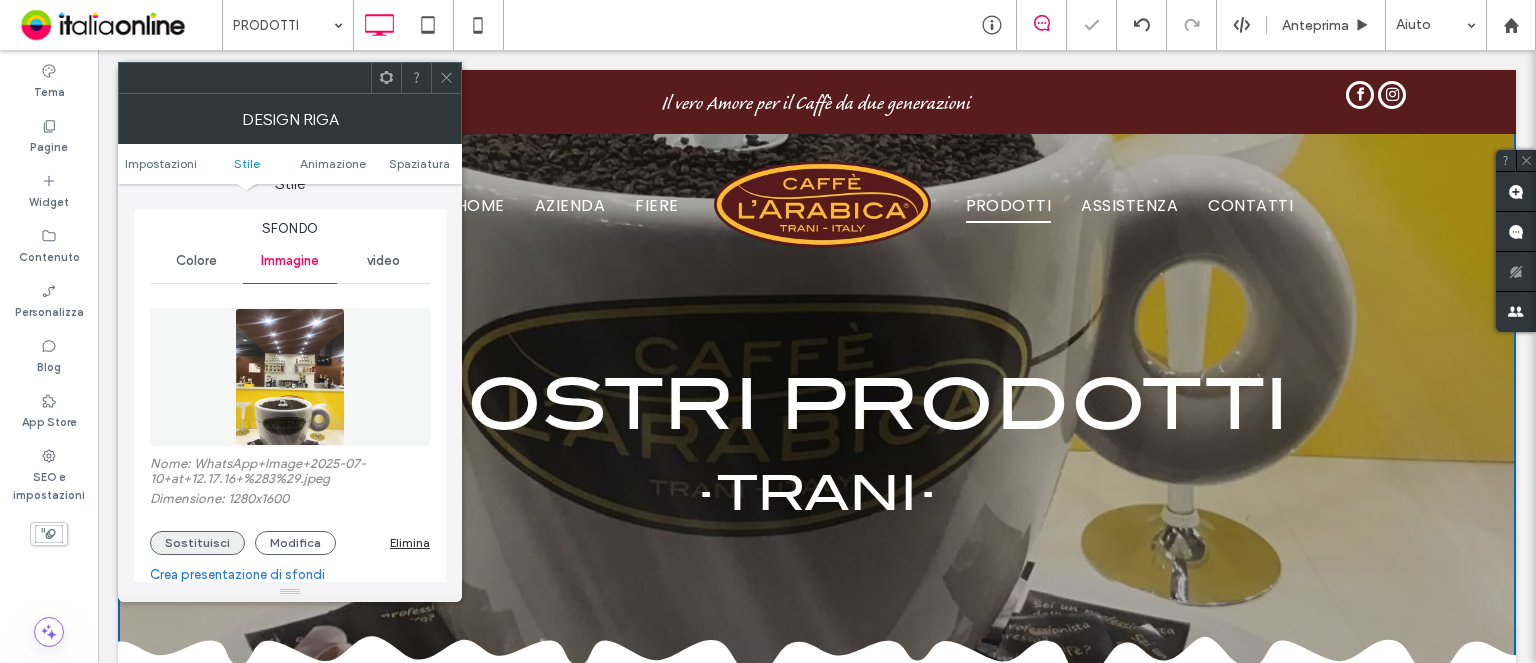 click on "Sostituisci" at bounding box center [197, 543] 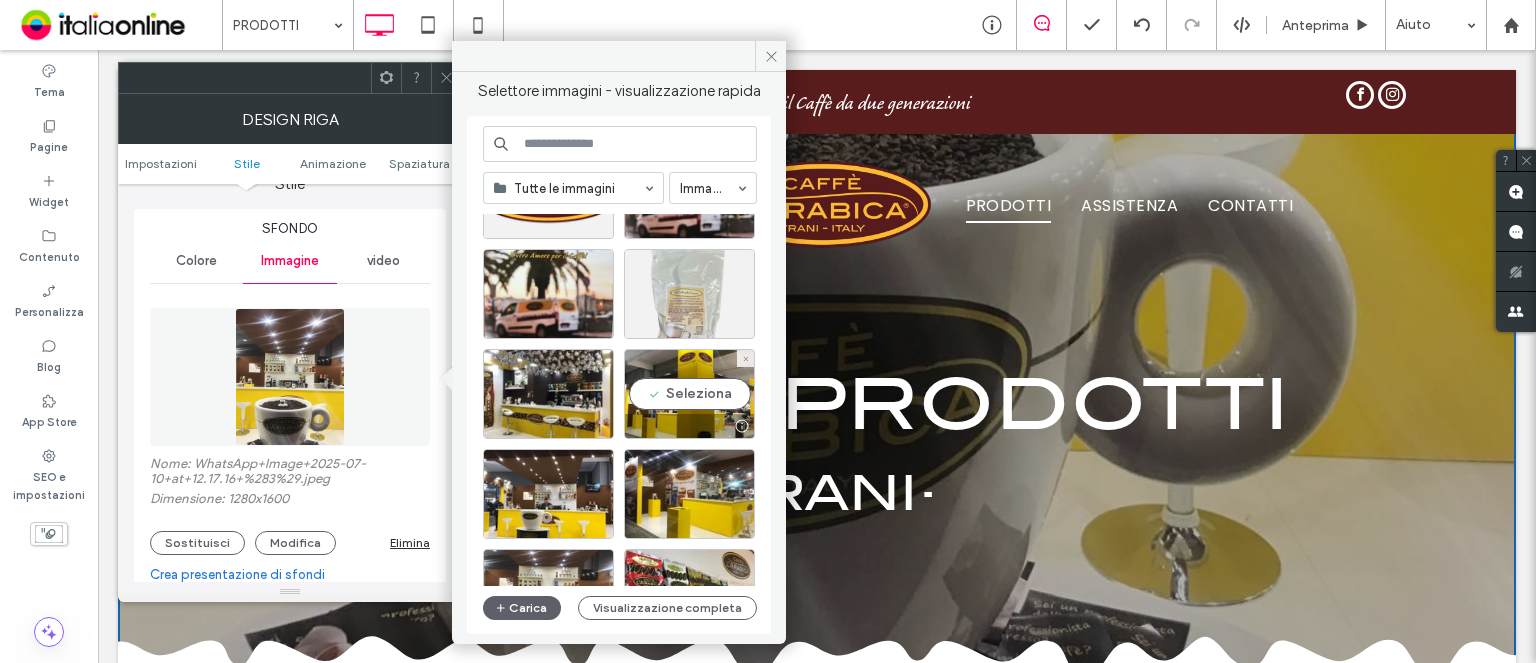 scroll, scrollTop: 331, scrollLeft: 0, axis: vertical 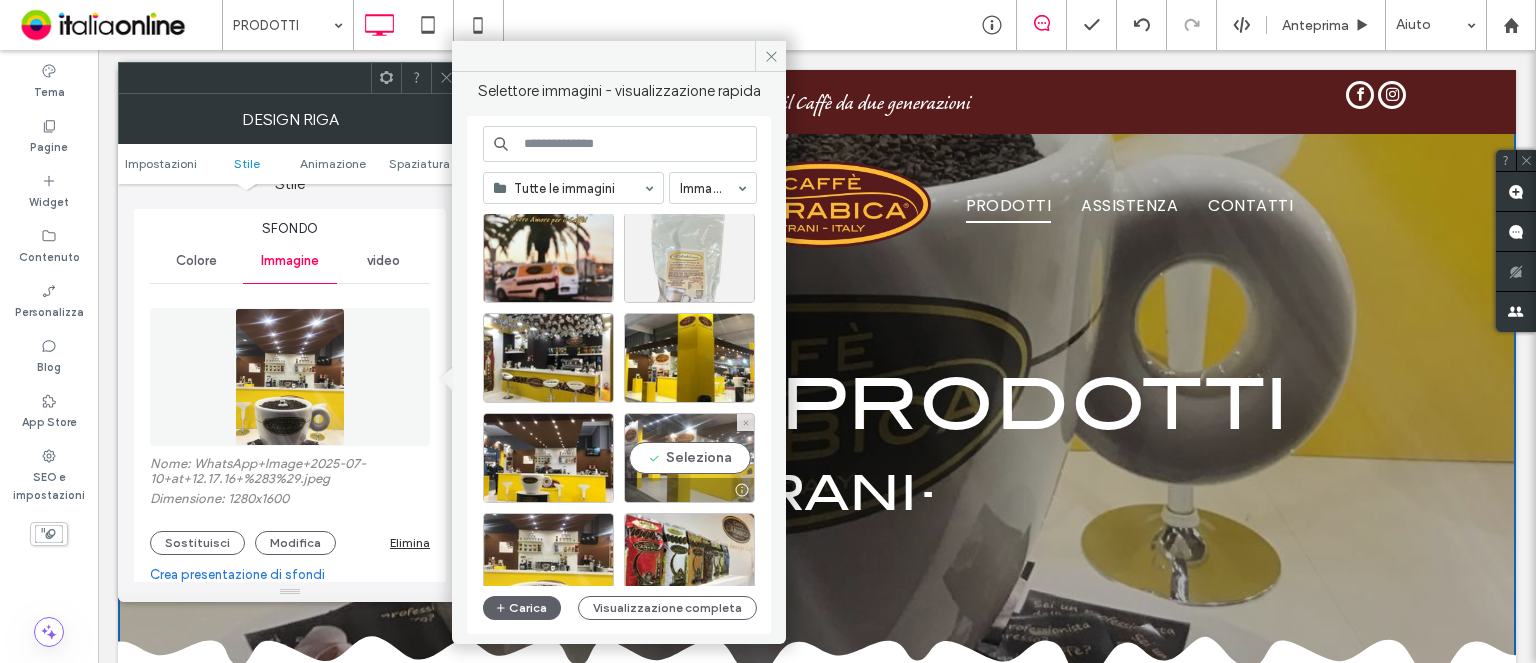 click on "Seleziona" at bounding box center (689, 458) 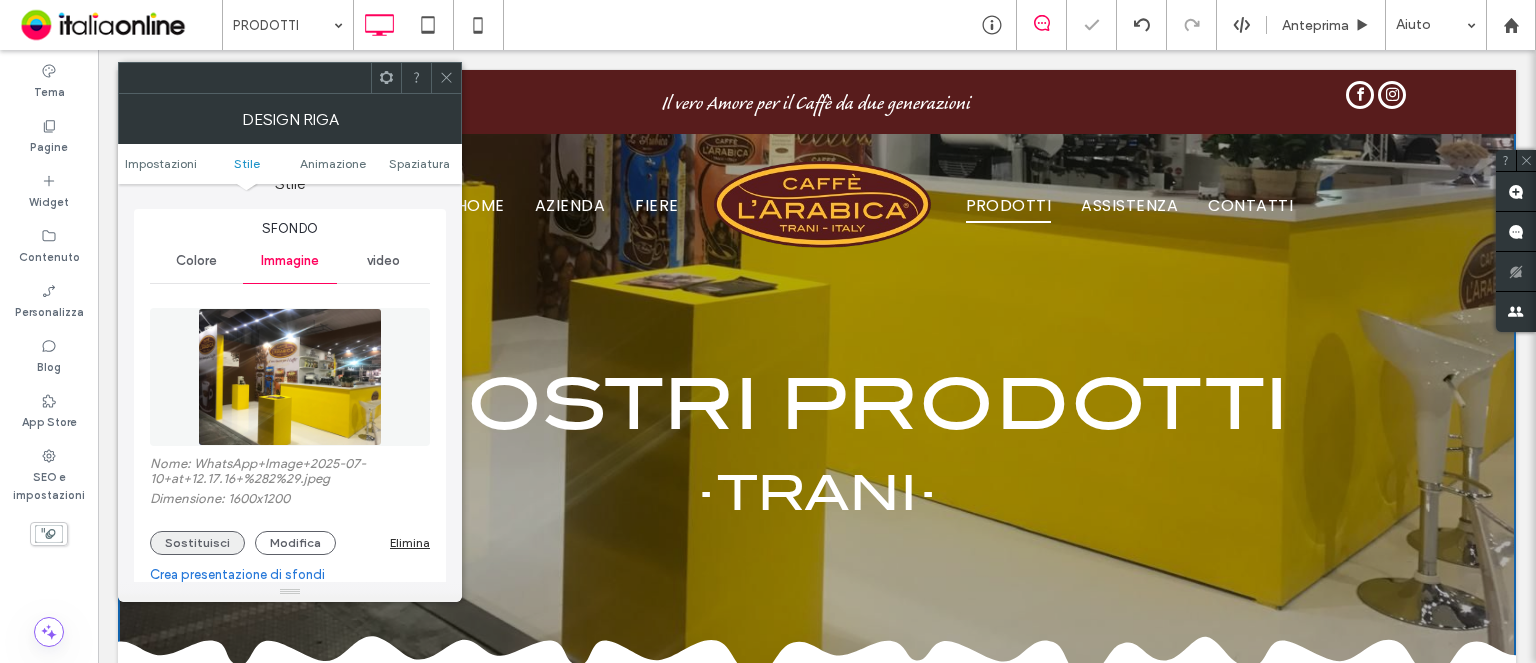 click on "Sostituisci" at bounding box center [197, 543] 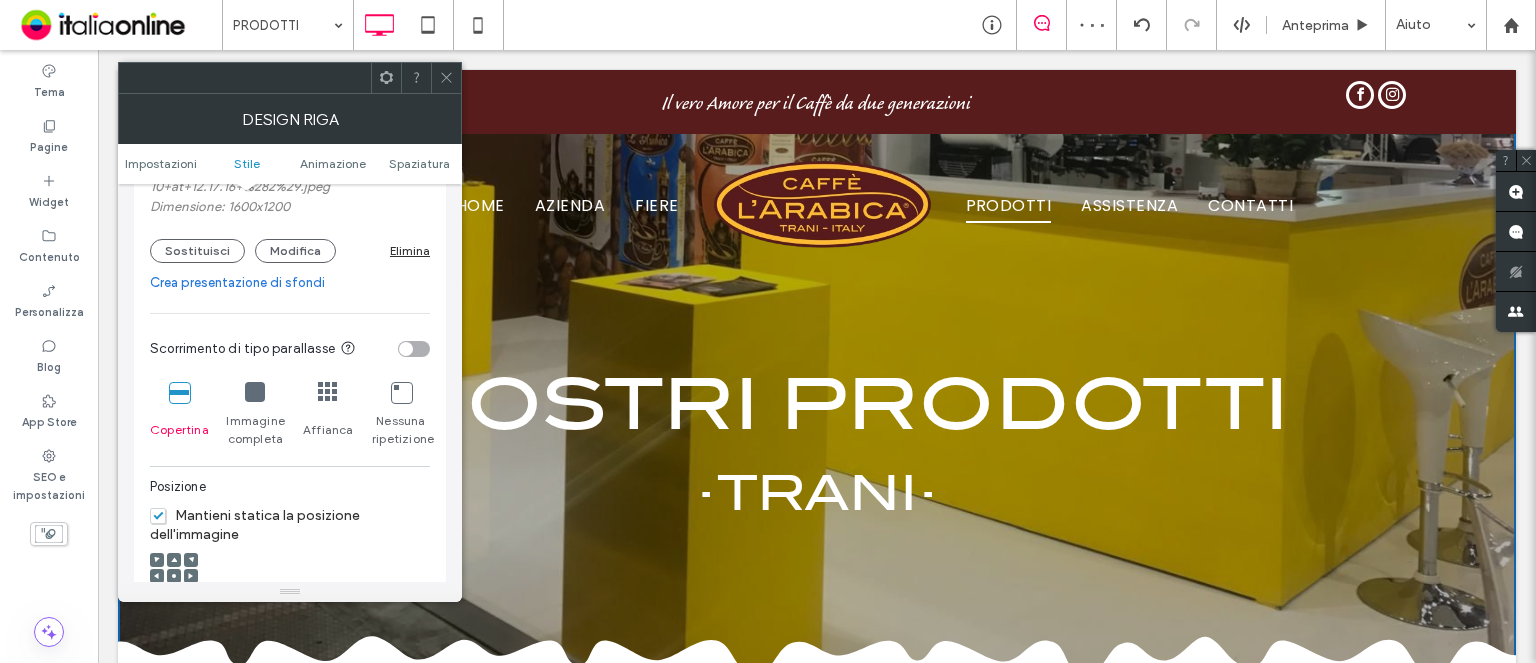 scroll, scrollTop: 494, scrollLeft: 0, axis: vertical 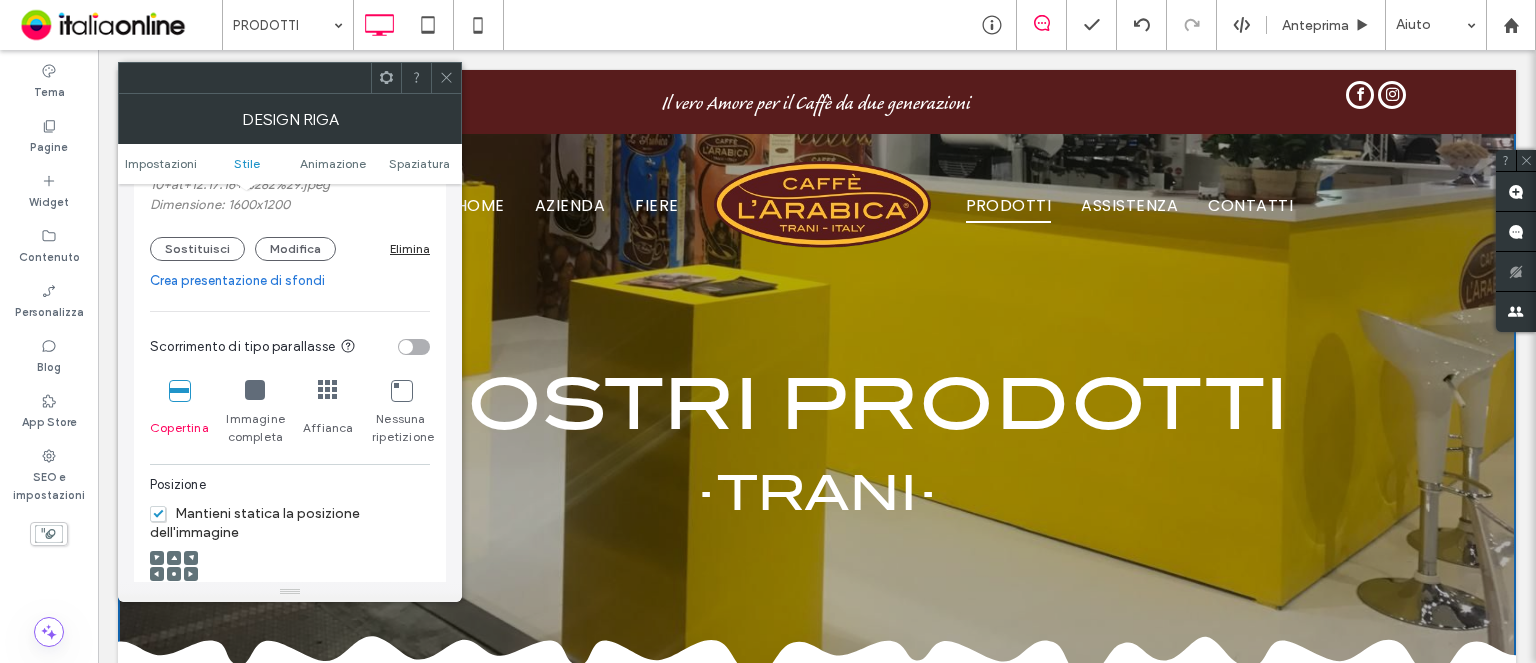 click at bounding box center [174, 574] 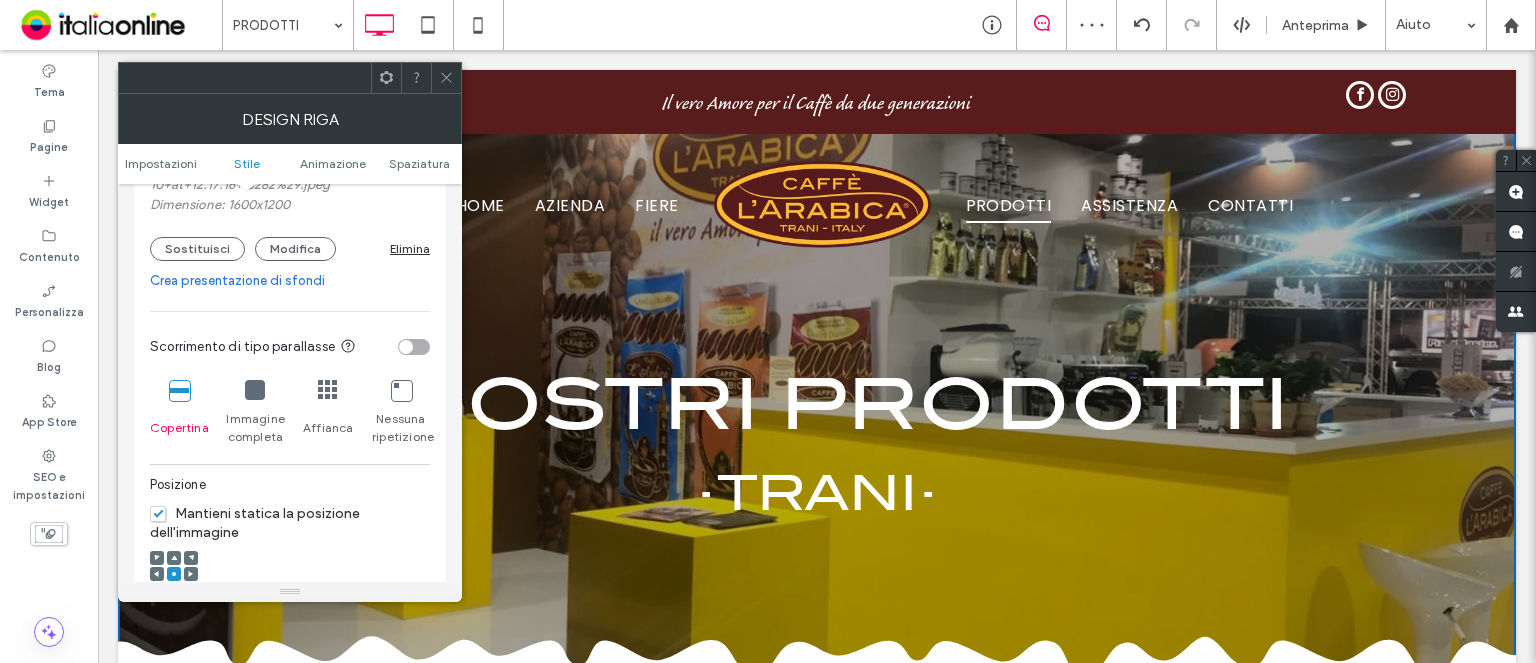 click on "Nome: WhatsApp+Image+2025-07-10+at+12.17.16+%282%29.jpeg Dimensione: 1600x1200 Sostituisci Modifica Elimina" at bounding box center [290, 211] 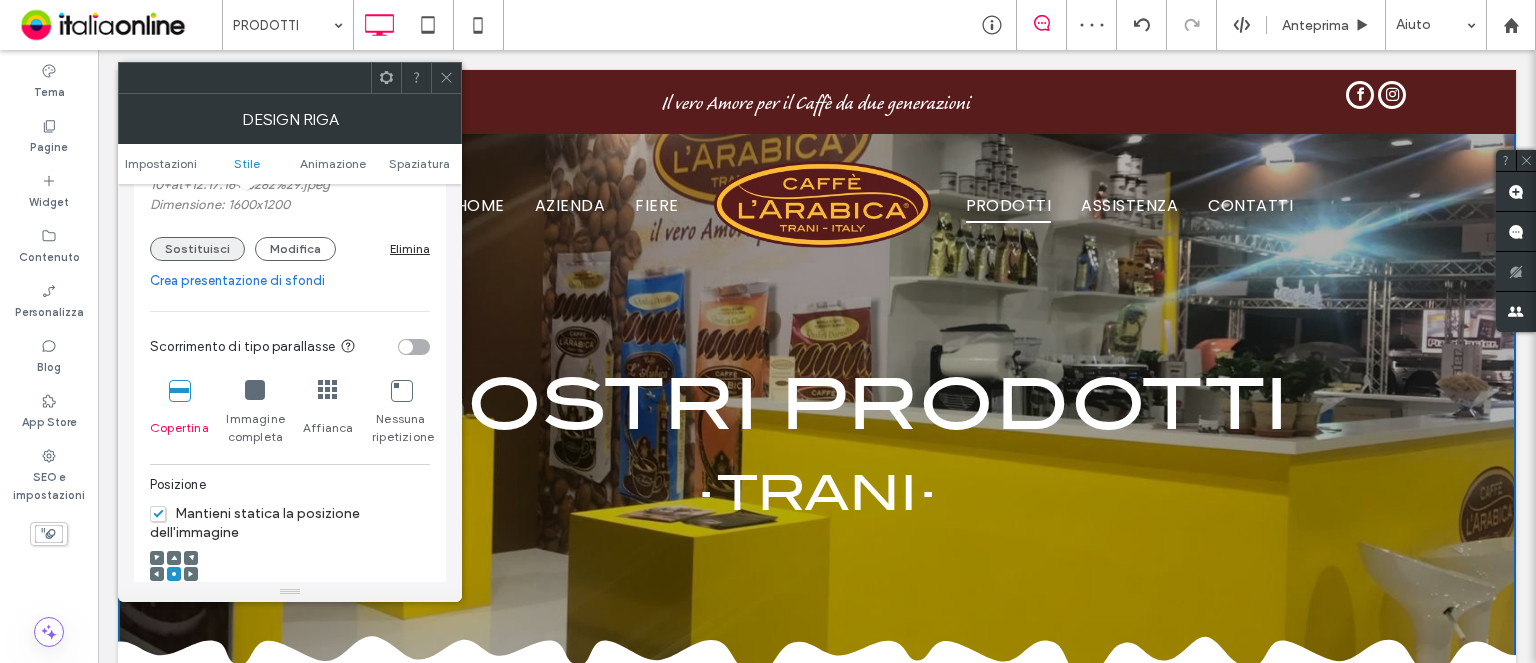 click on "Sostituisci" at bounding box center (197, 249) 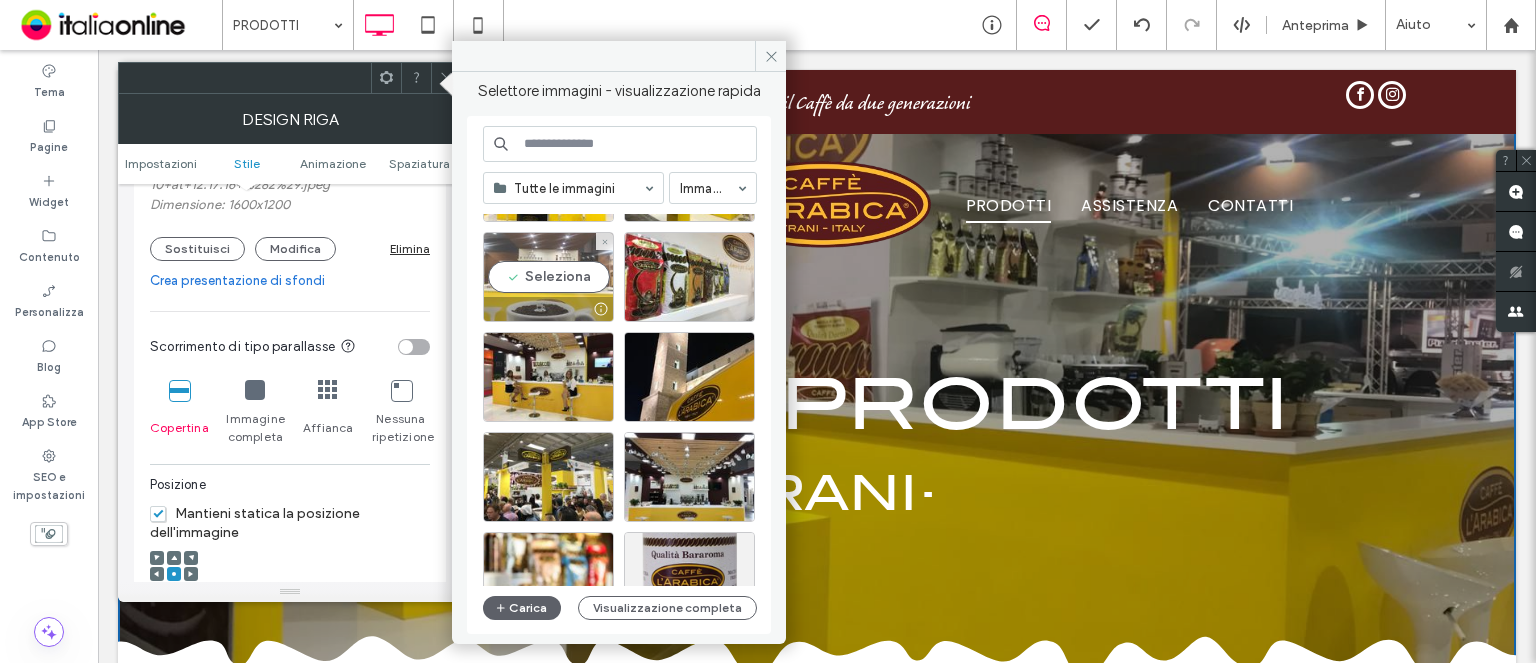 scroll, scrollTop: 616, scrollLeft: 0, axis: vertical 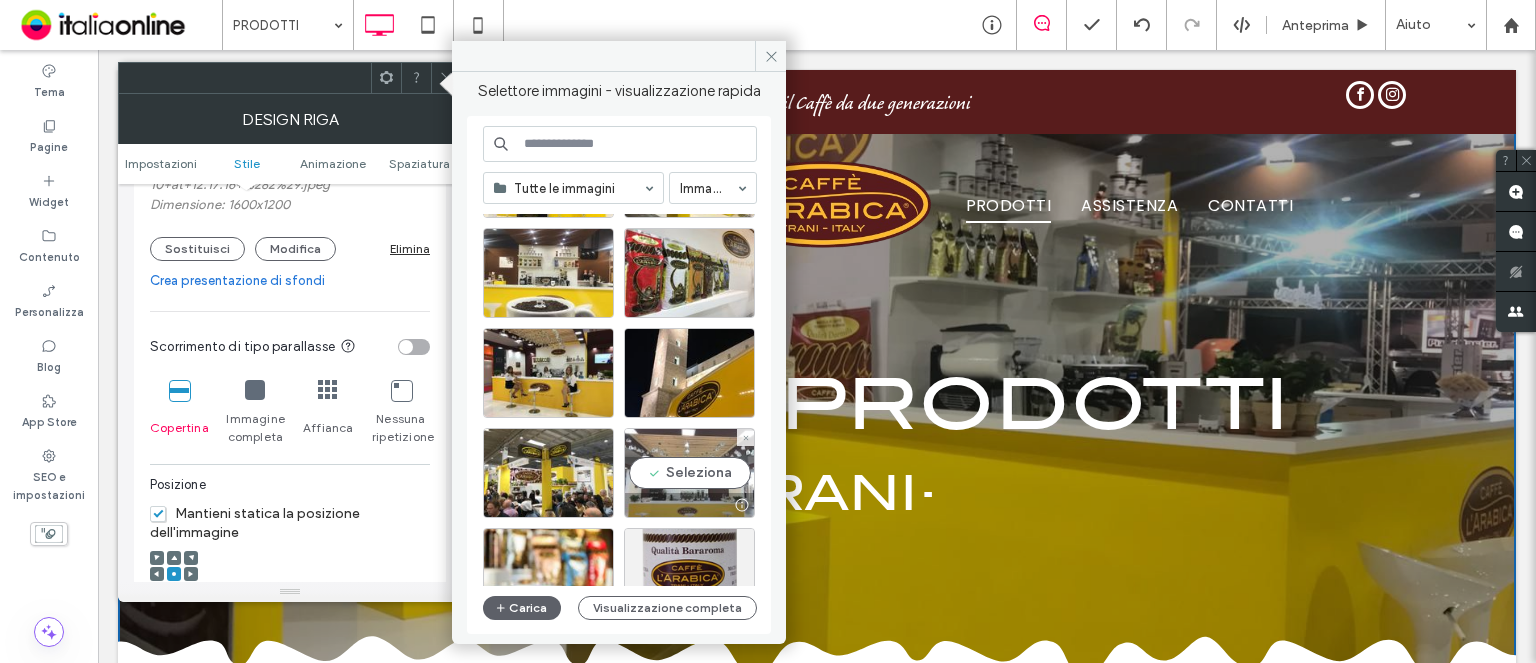click on "Seleziona" at bounding box center (689, 473) 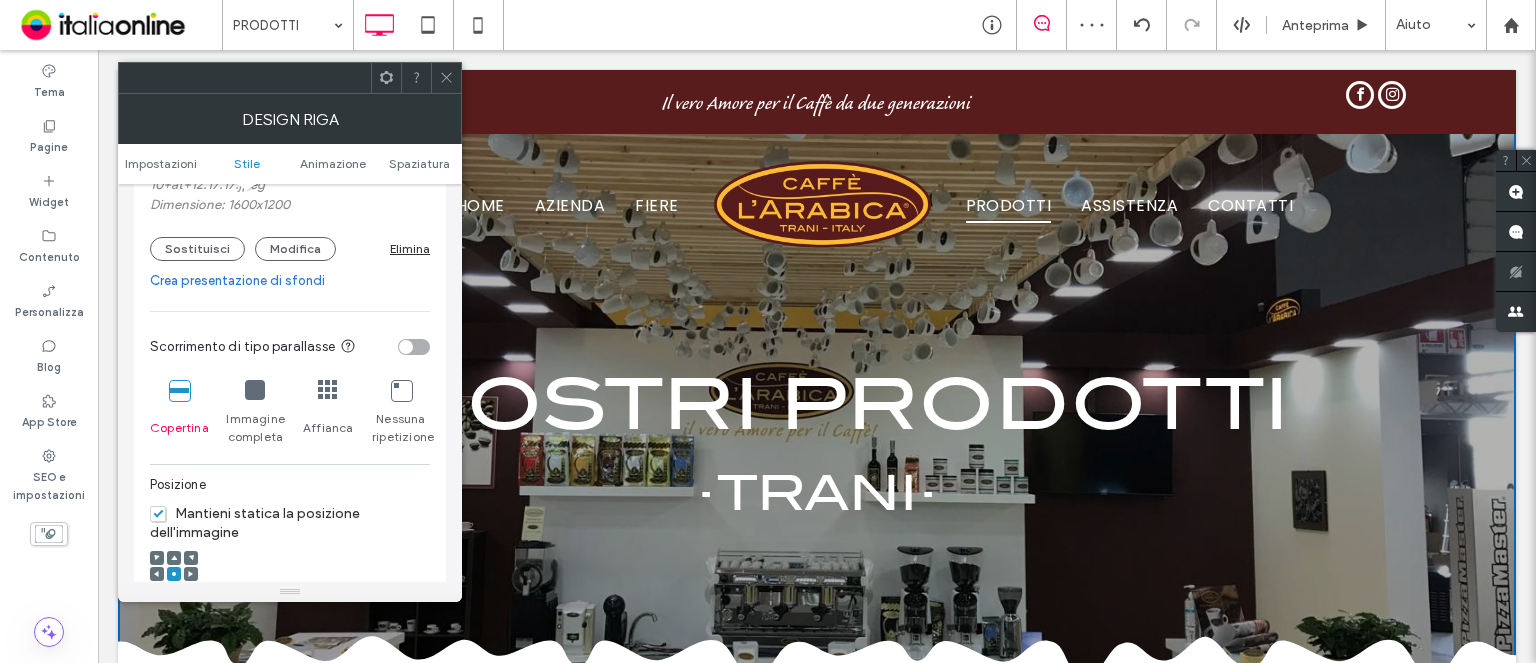 click on "Click To Paste
Riga
HOME
AZIENDA
FIERE
PRODOTTI
ASSISTENZA
CONTATTI
Click To Paste
Riga
Click To Paste
Riga
Menu
Click To Paste
Click To Paste
icona telefono
Click To Paste
Testata
Click To Paste
Il vero Amore per il Caffè da due generazioni
Click To Paste
Click To Paste
HOME
AZIENDA
FIERE
PRODOTTI
ASSISTENZA
CONTATTI
Click To Paste
Testata
I NOSTRI PRODOTTI" at bounding box center (817, 2498) 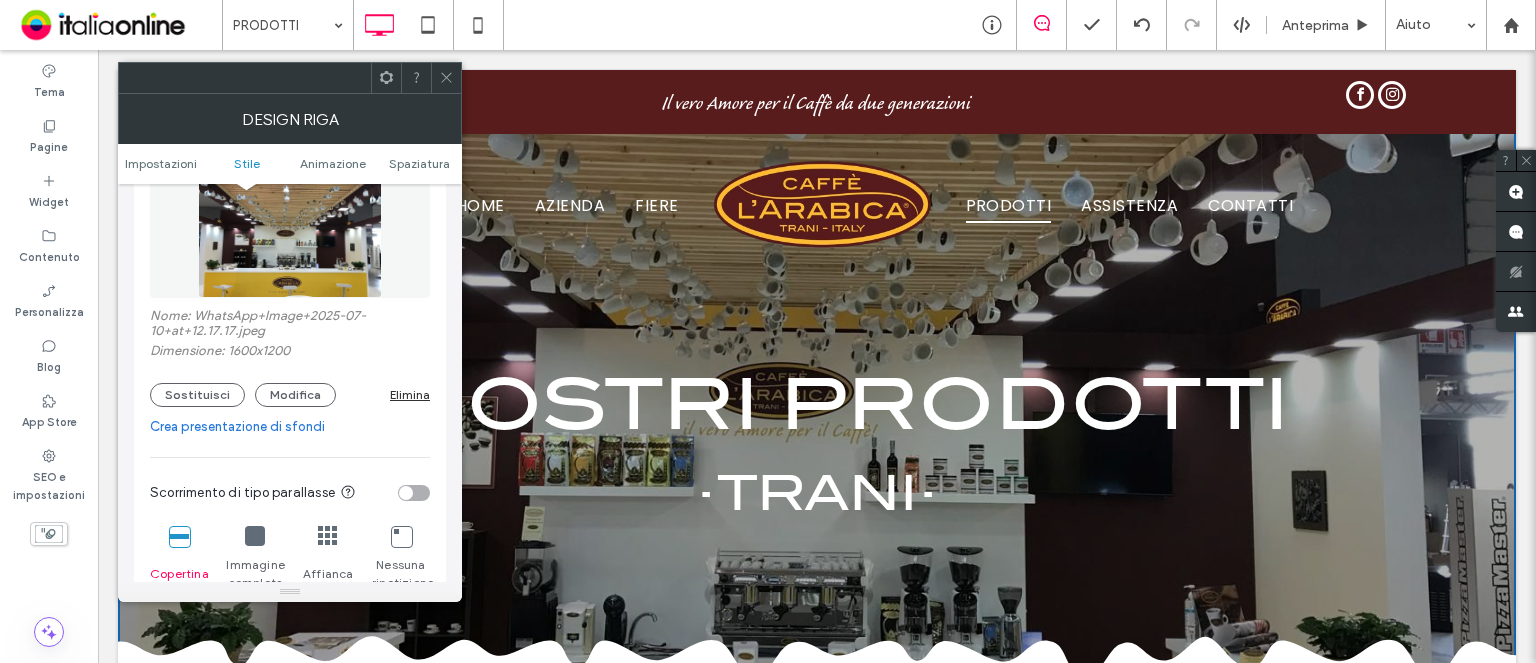 scroll, scrollTop: 330, scrollLeft: 0, axis: vertical 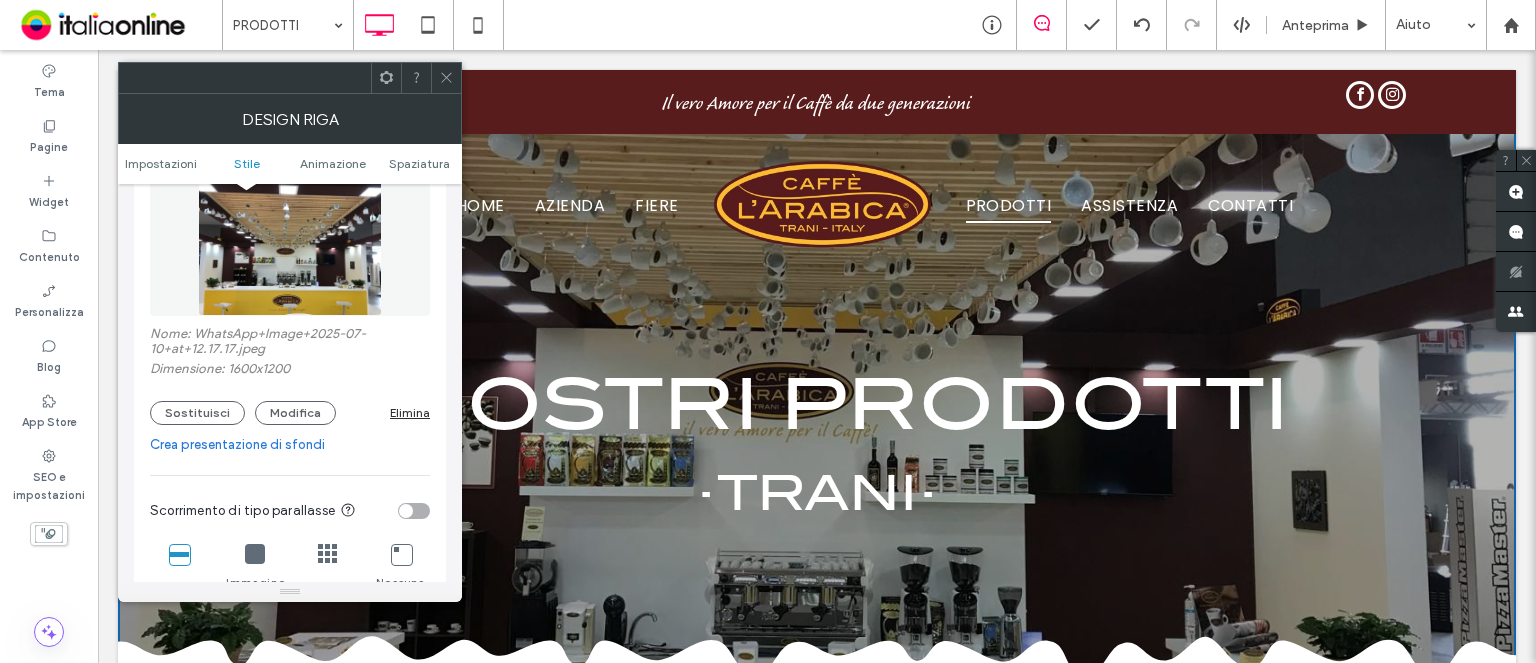 click 